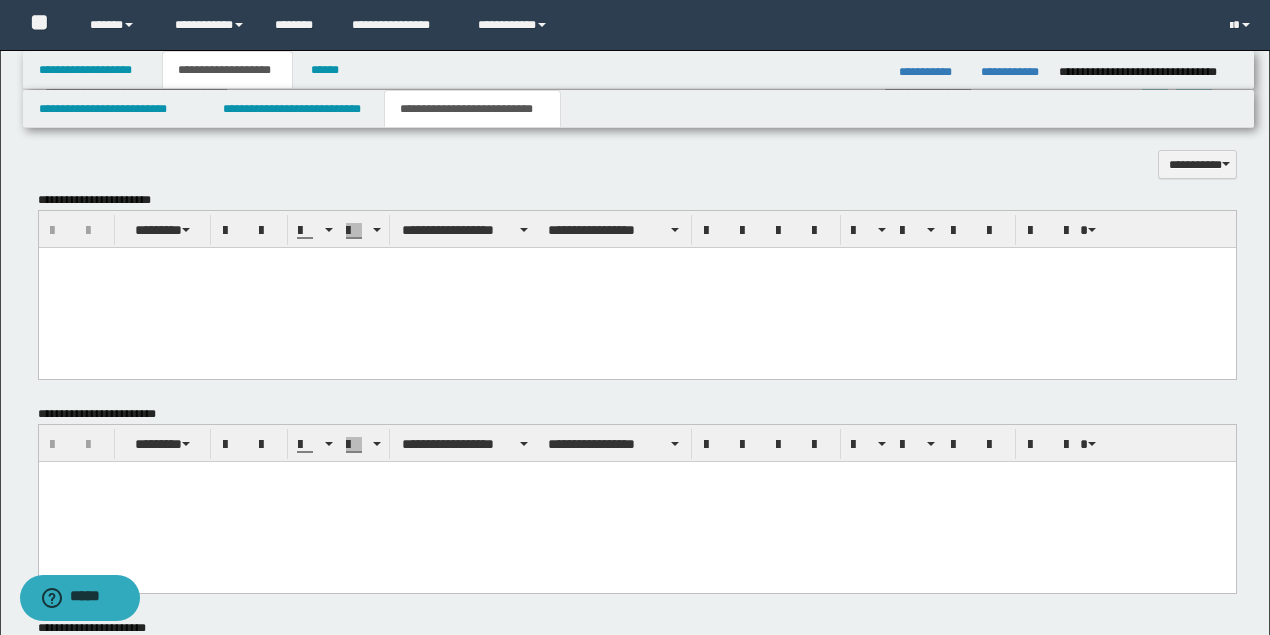 scroll, scrollTop: 0, scrollLeft: 0, axis: both 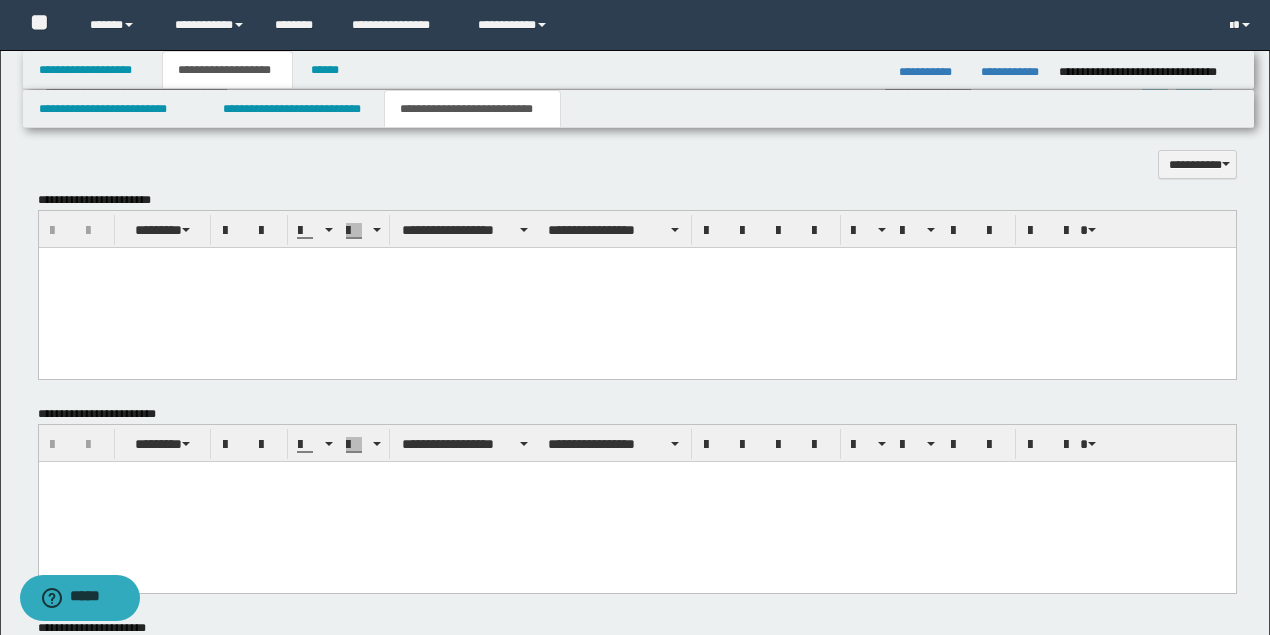type 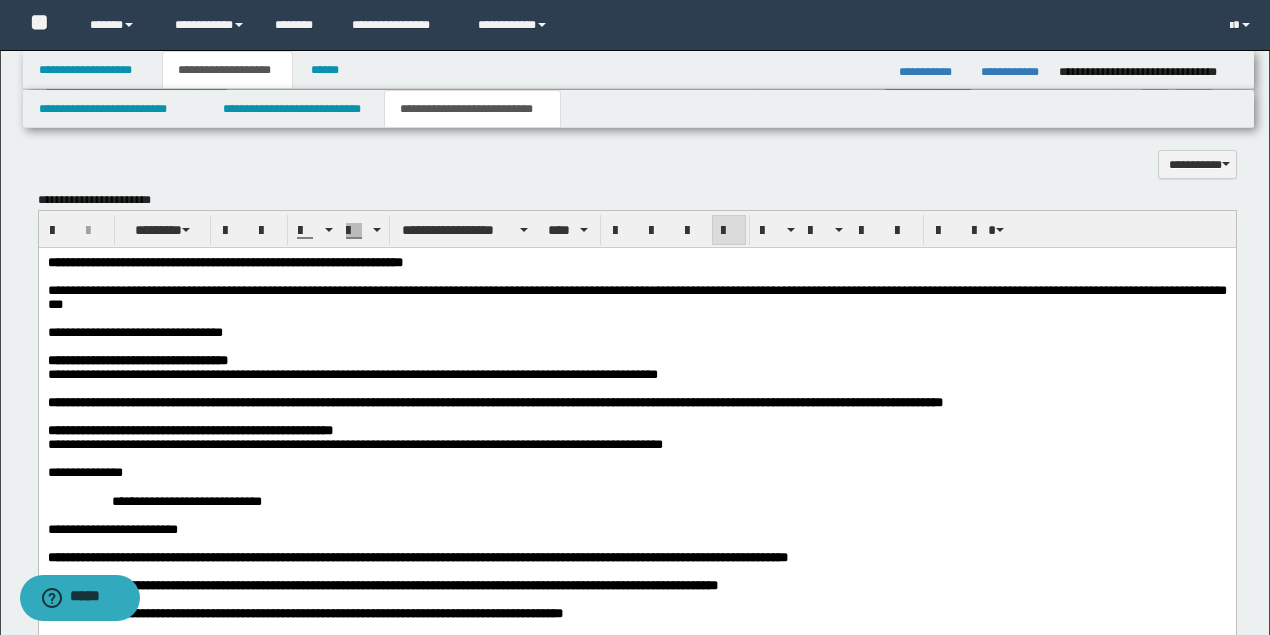 click at bounding box center (636, 346) 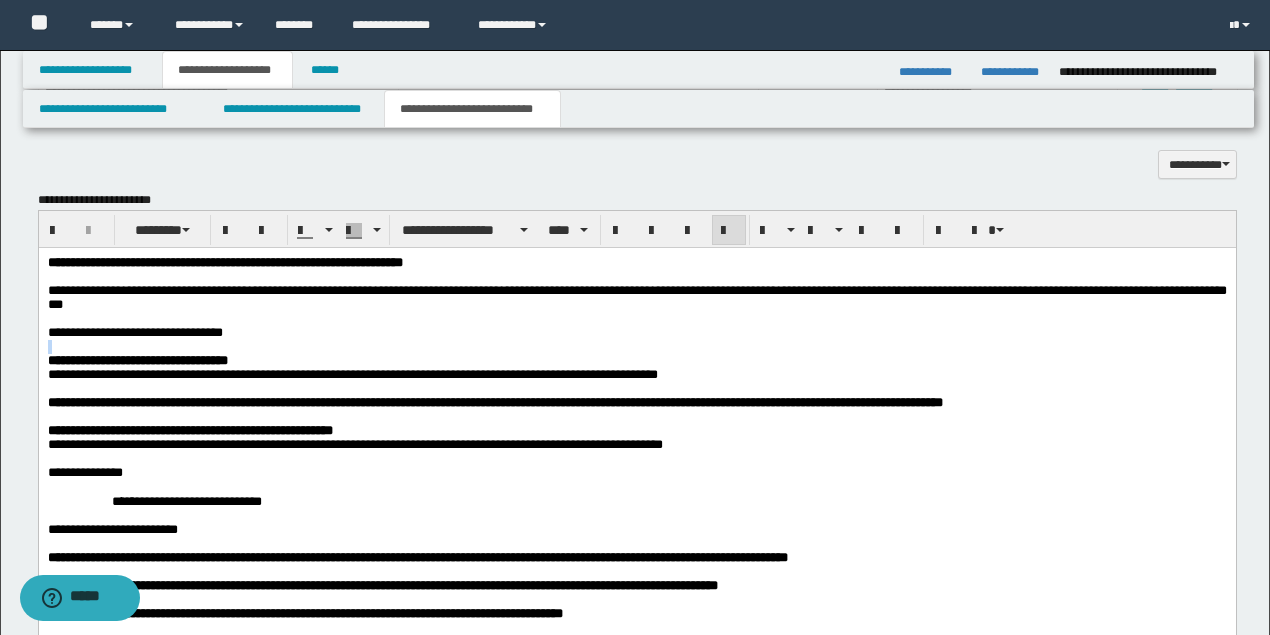 click at bounding box center (636, 346) 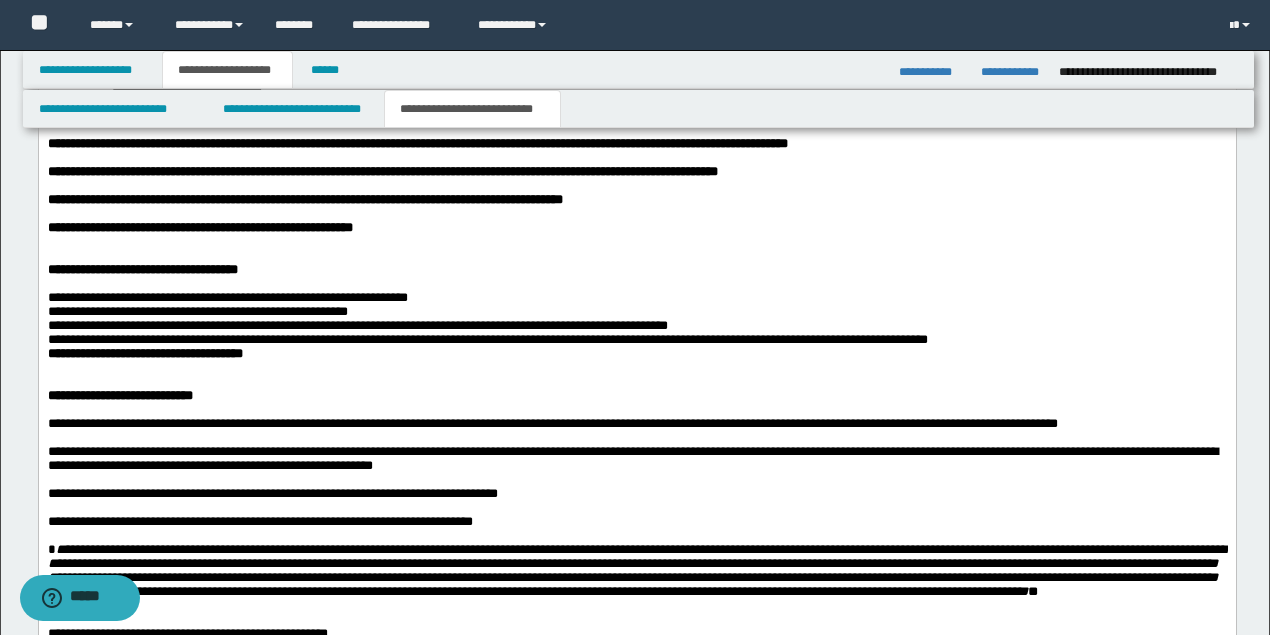 scroll, scrollTop: 1857, scrollLeft: 0, axis: vertical 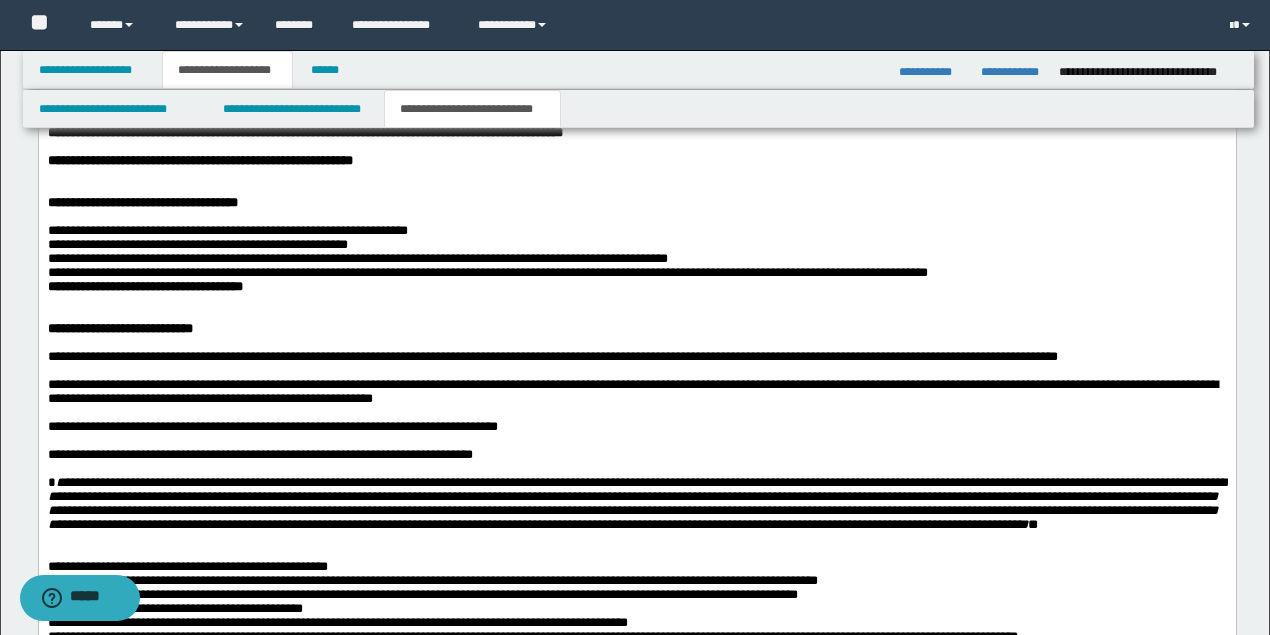 click on "**********" at bounding box center [144, 286] 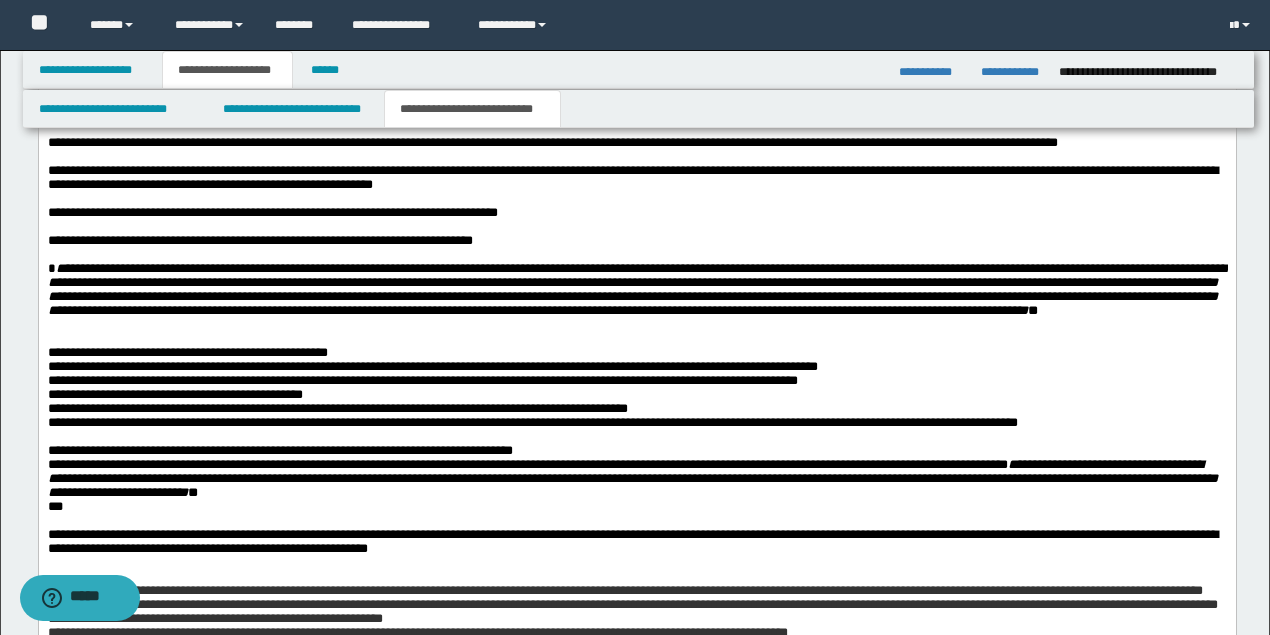 scroll, scrollTop: 2124, scrollLeft: 0, axis: vertical 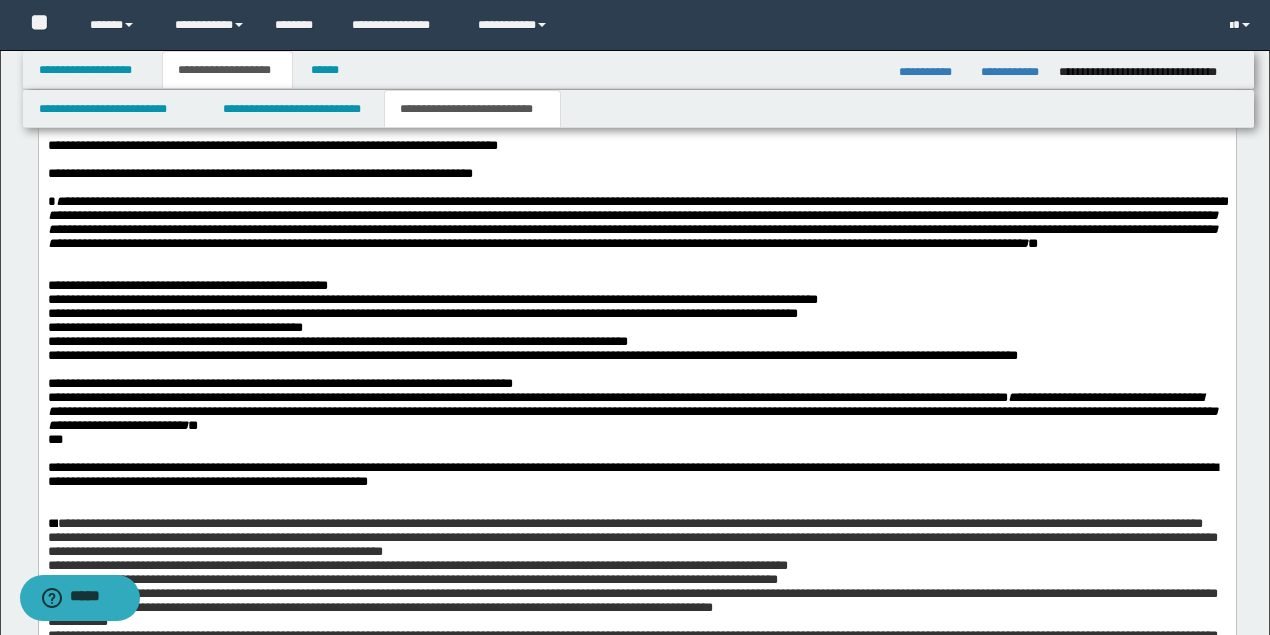 click at bounding box center [636, 258] 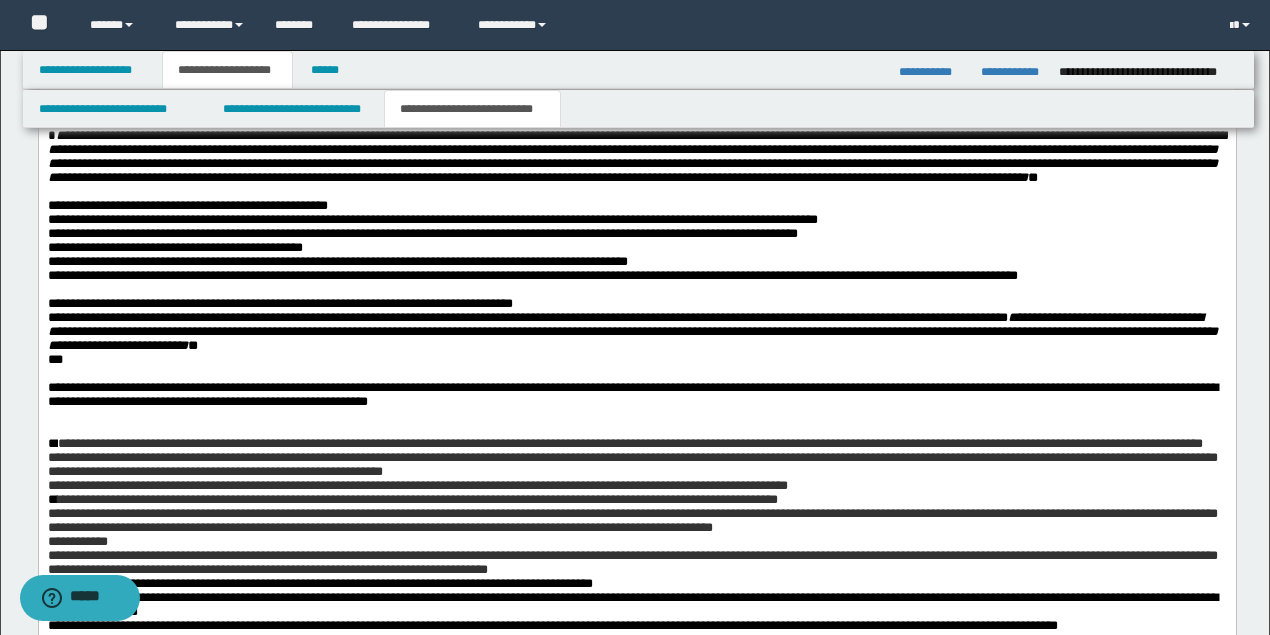 scroll, scrollTop: 2257, scrollLeft: 0, axis: vertical 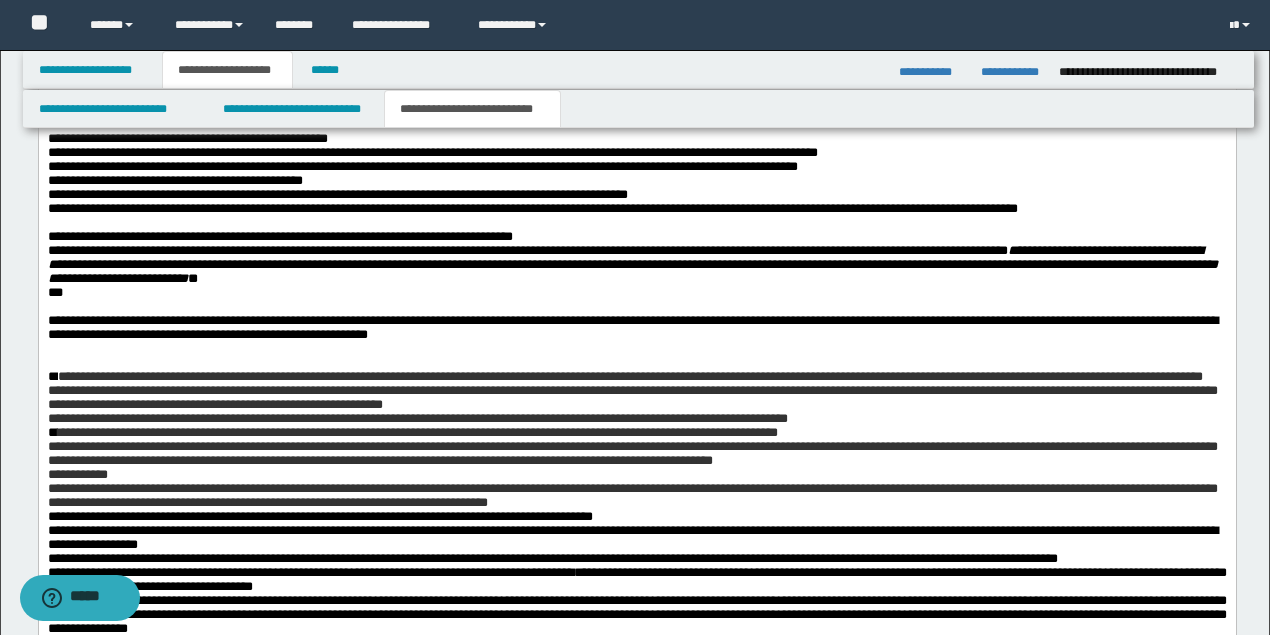 click on "***" at bounding box center [636, 293] 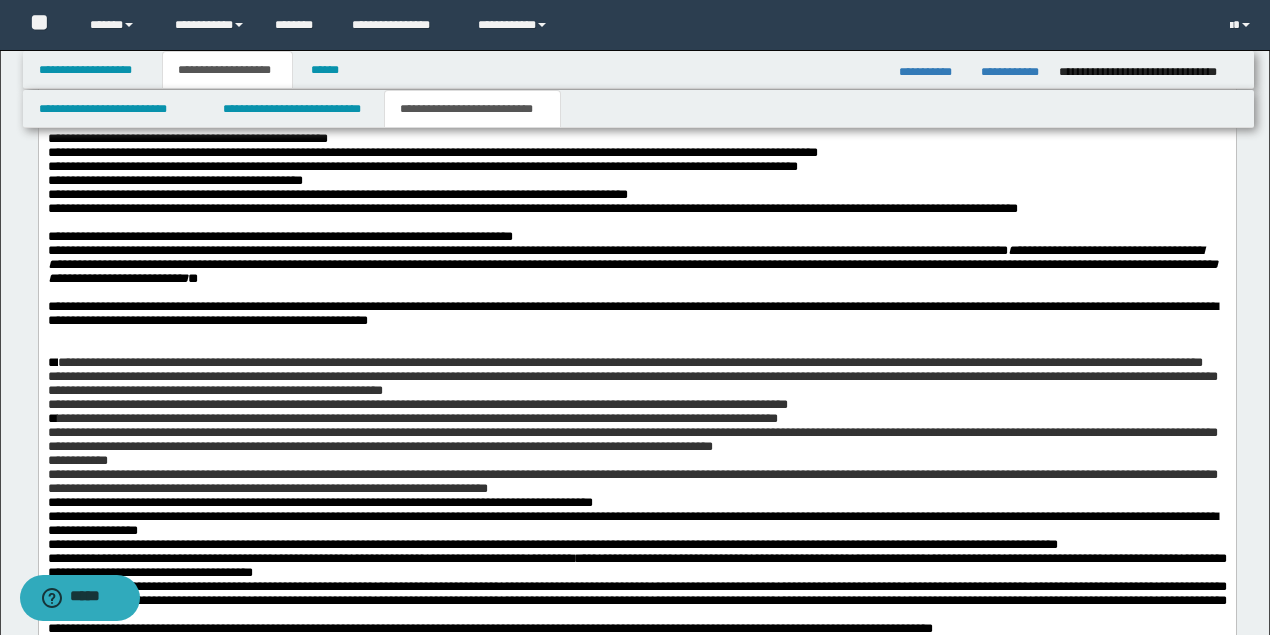 click at bounding box center [636, 335] 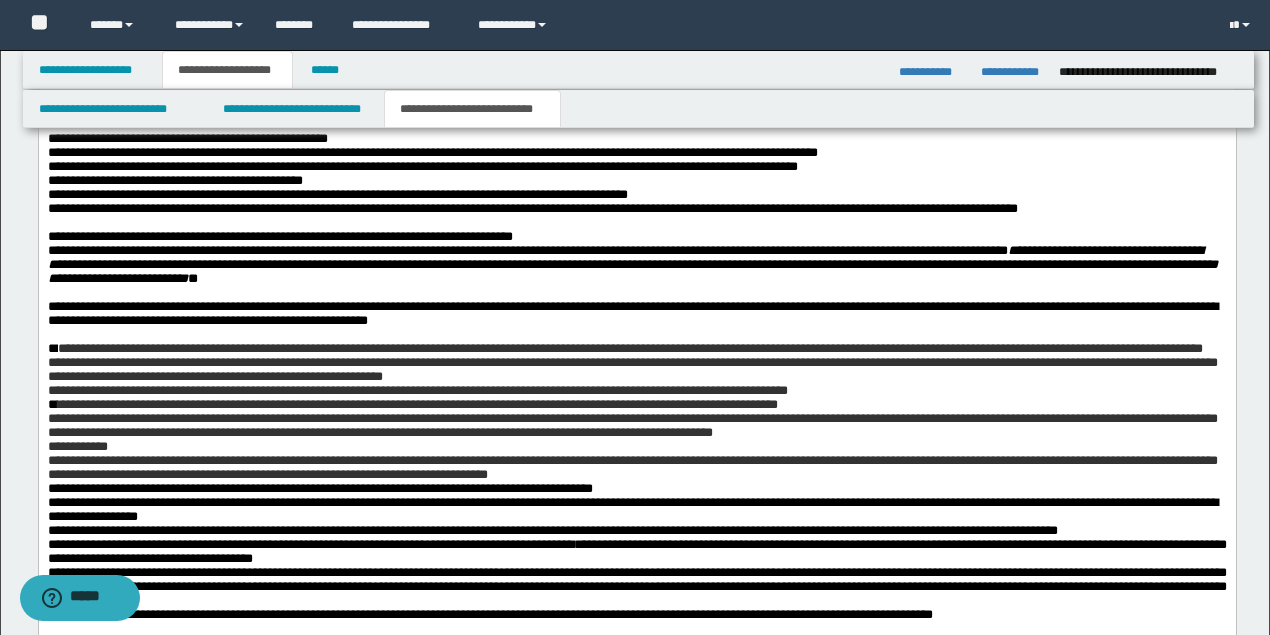 drag, startPoint x: 870, startPoint y: 403, endPoint x: 869, endPoint y: 373, distance: 30.016663 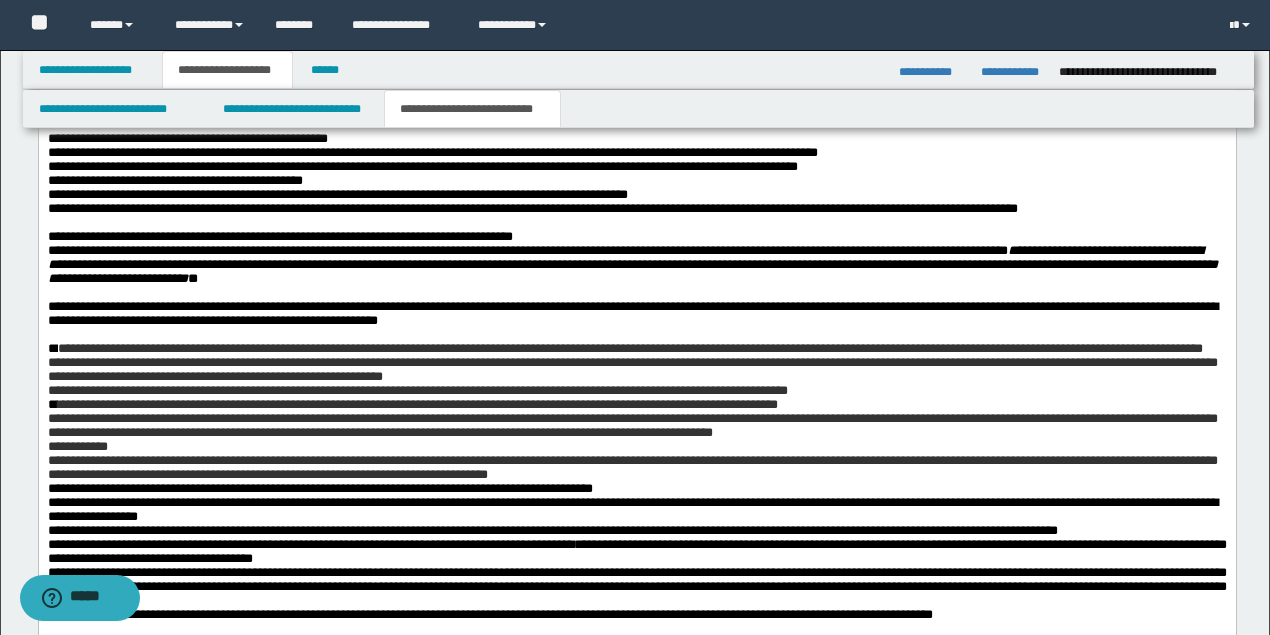 click on "**********" at bounding box center [632, 313] 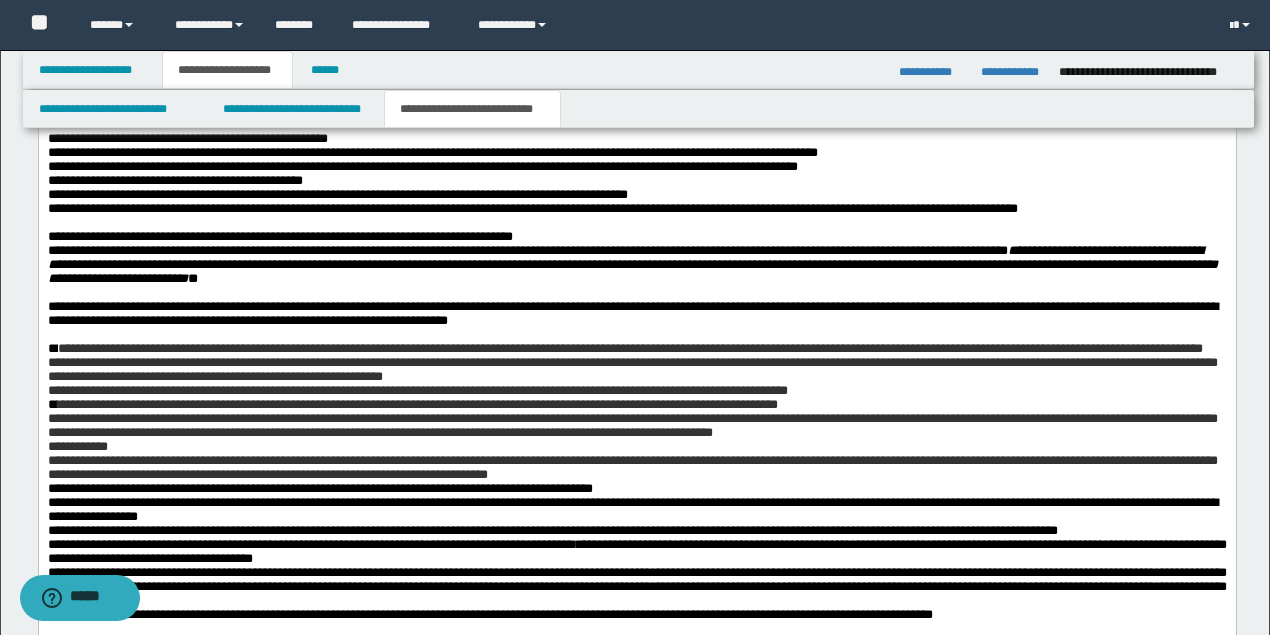 scroll, scrollTop: 2390, scrollLeft: 0, axis: vertical 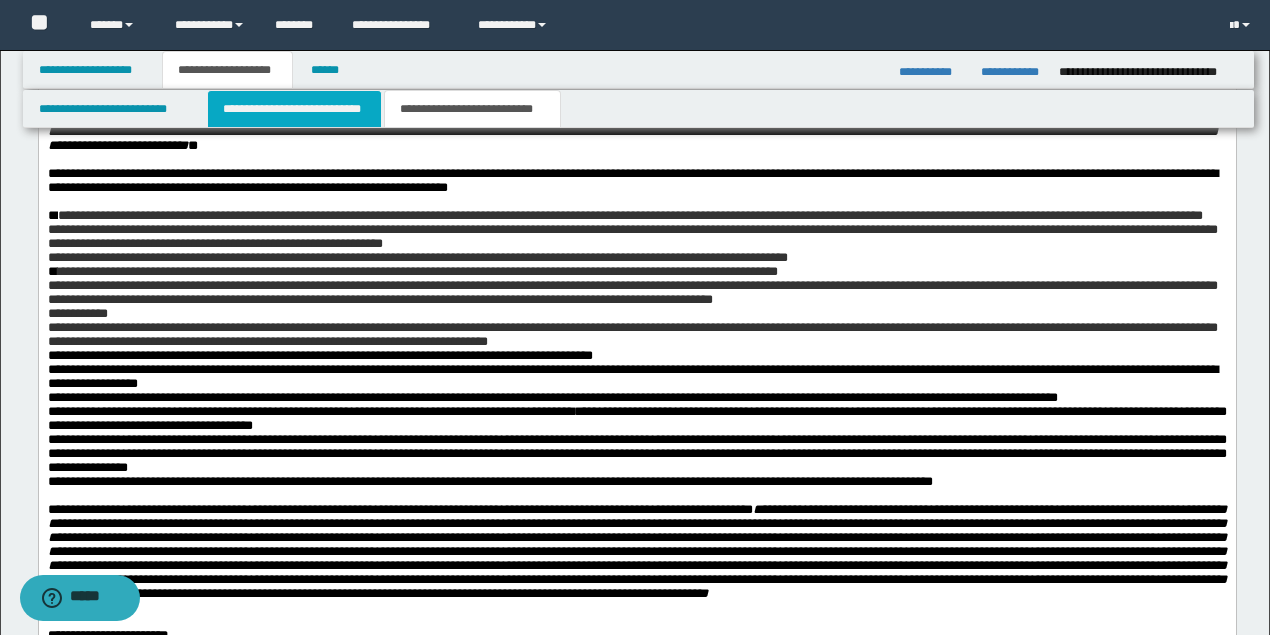 click on "**********" at bounding box center [294, 109] 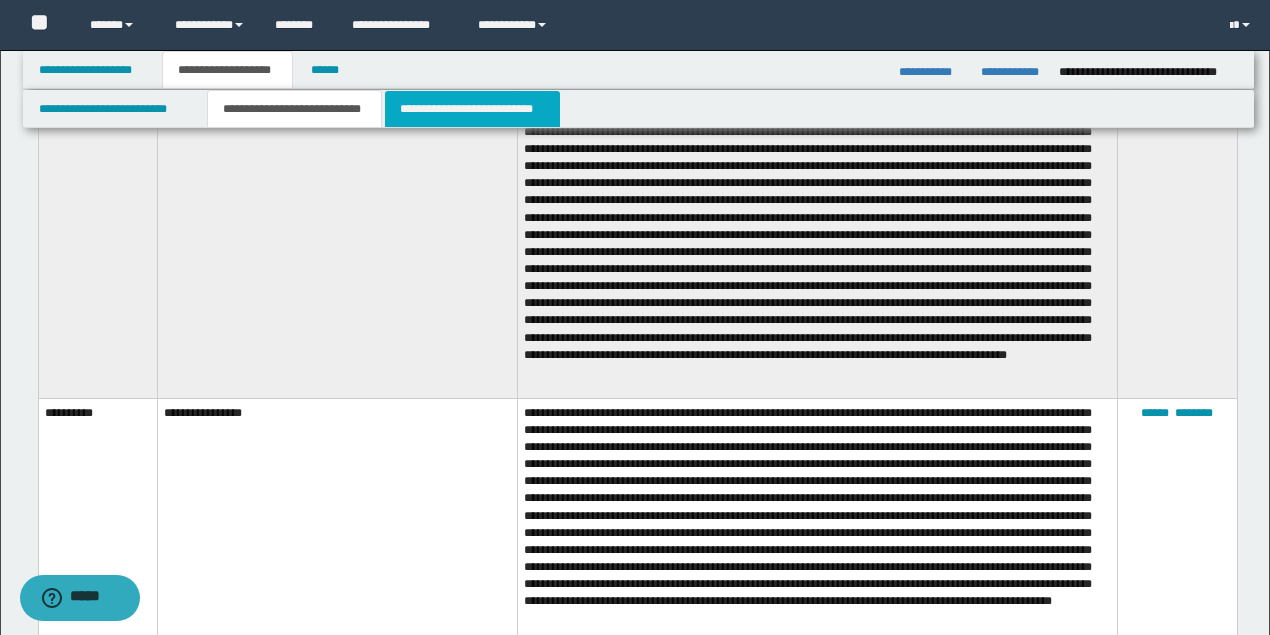 click on "**********" at bounding box center (472, 109) 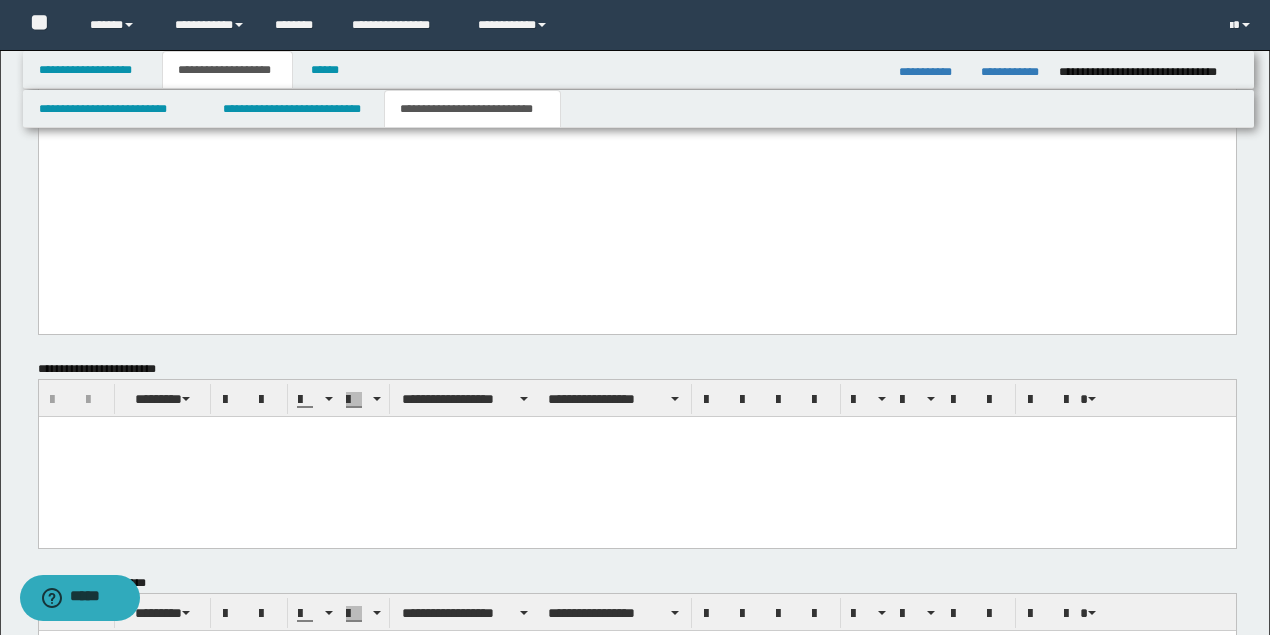 scroll, scrollTop: 3698, scrollLeft: 0, axis: vertical 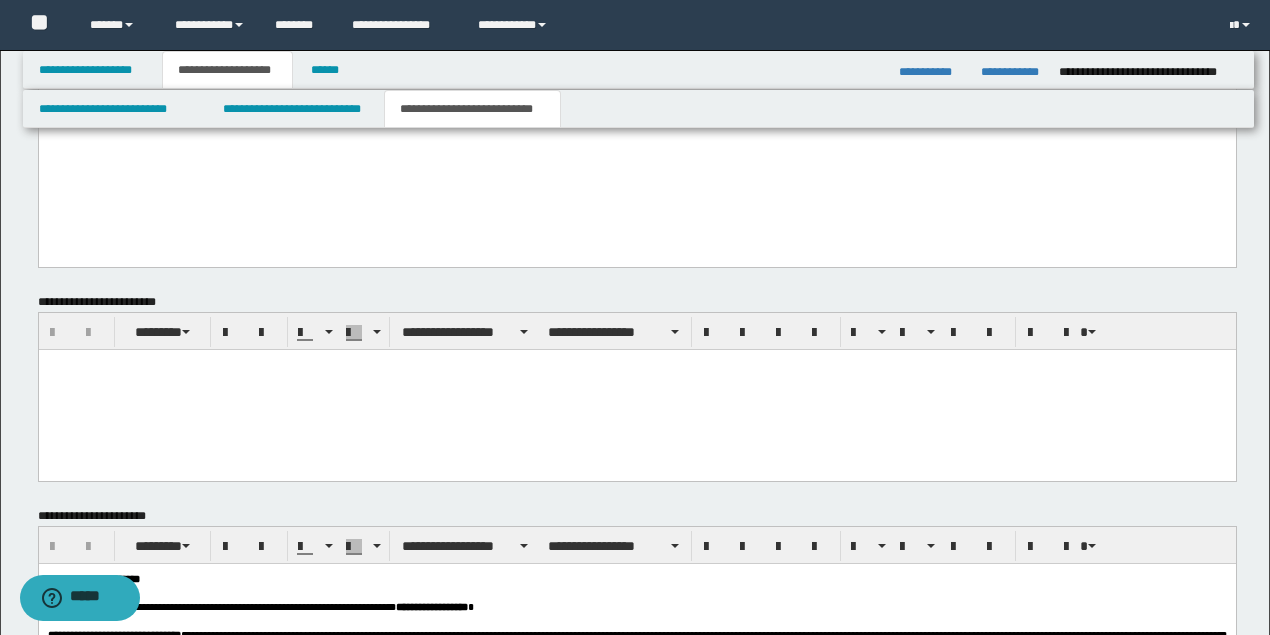click at bounding box center (636, 389) 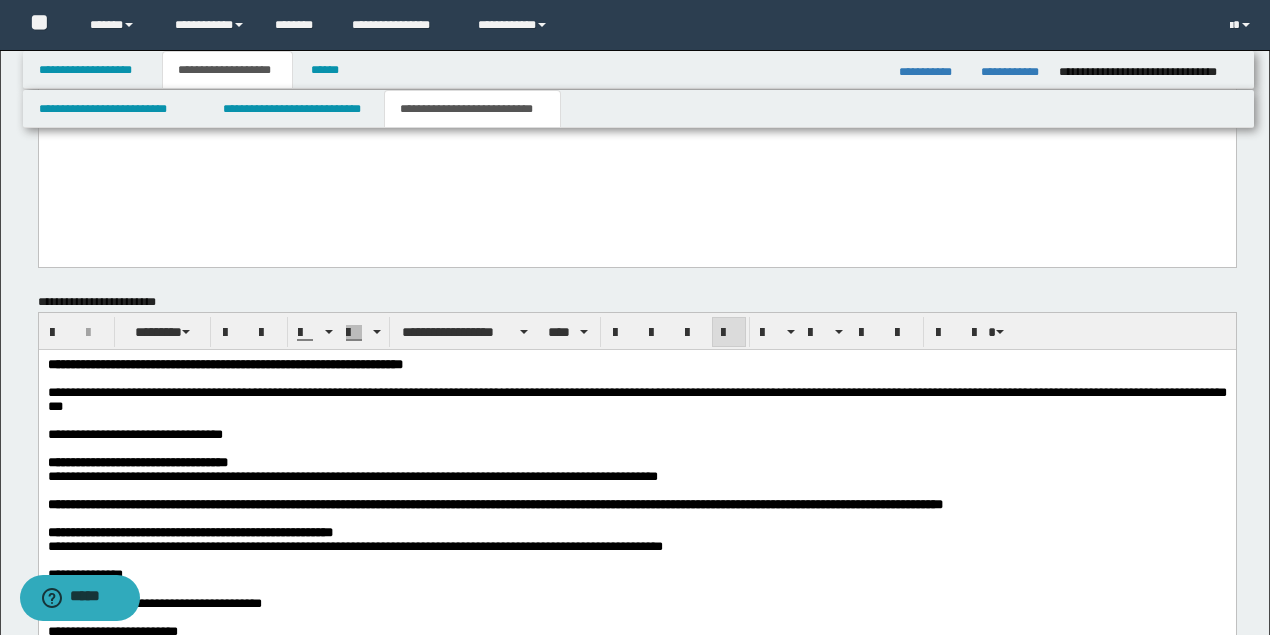 click on "**********" at bounding box center [134, 433] 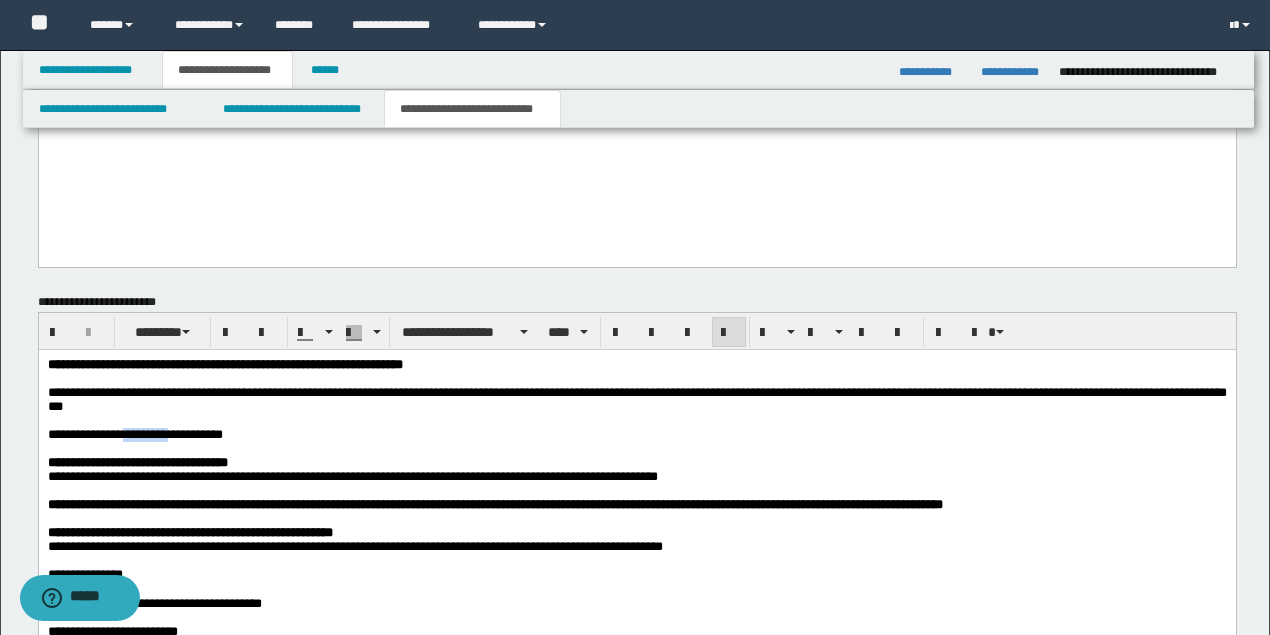 click on "**********" at bounding box center [134, 433] 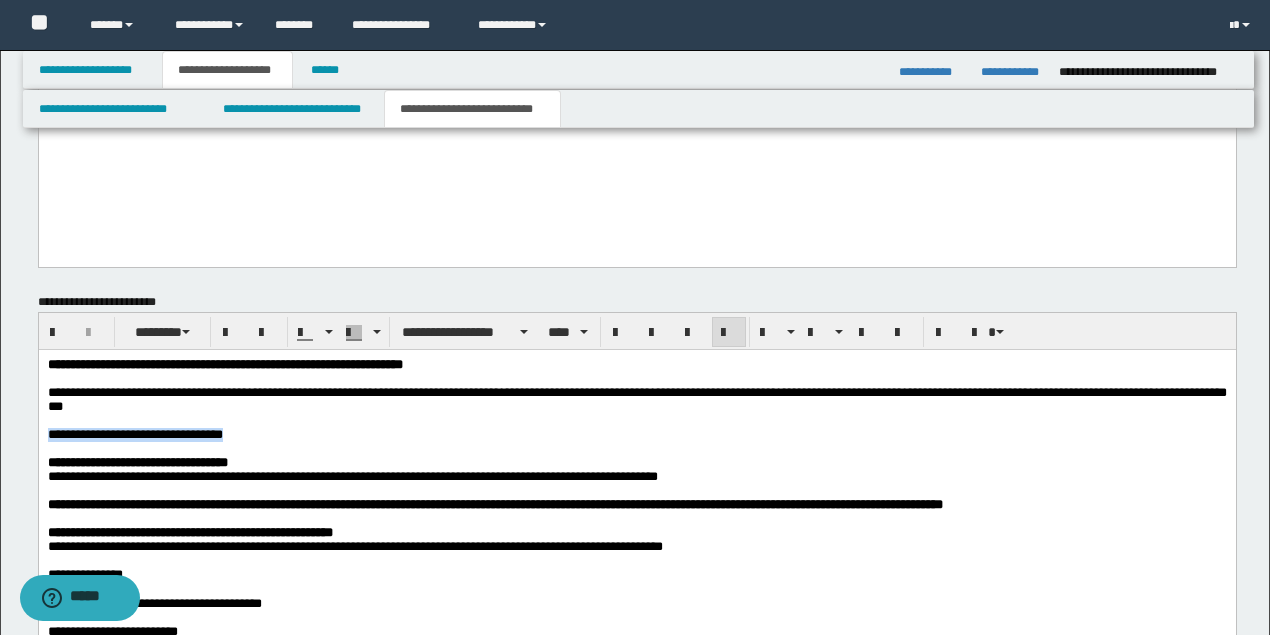 click on "**********" at bounding box center [134, 433] 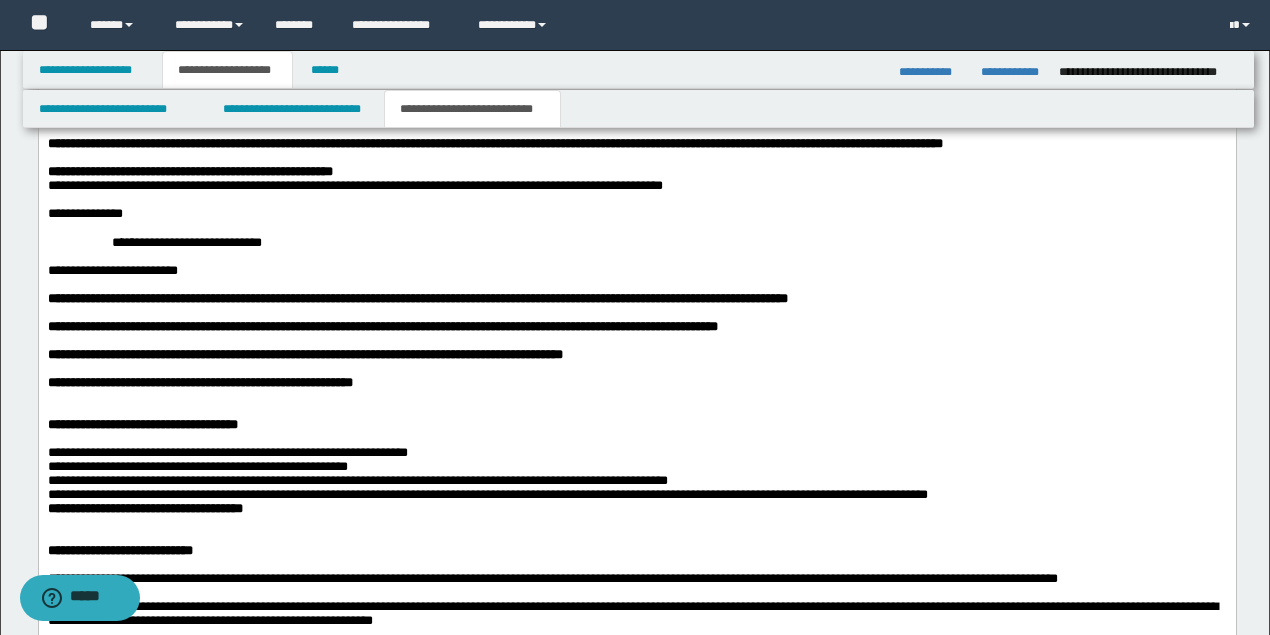 scroll, scrollTop: 4231, scrollLeft: 0, axis: vertical 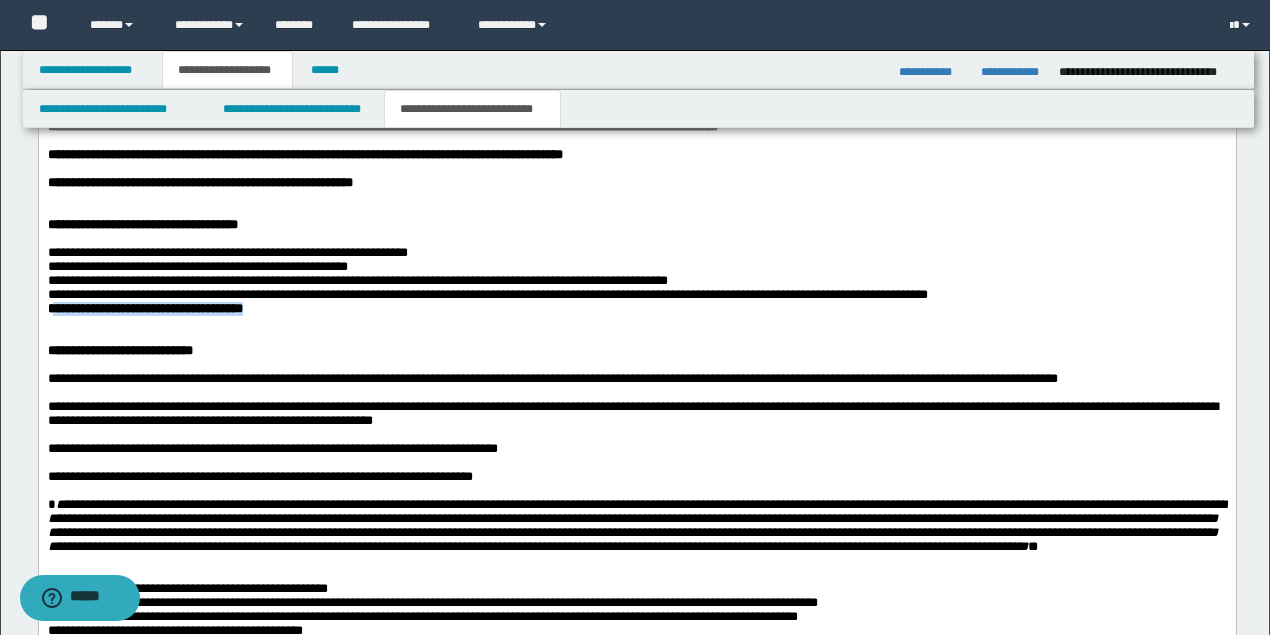 drag, startPoint x: 52, startPoint y: 354, endPoint x: 410, endPoint y: 353, distance: 358.0014 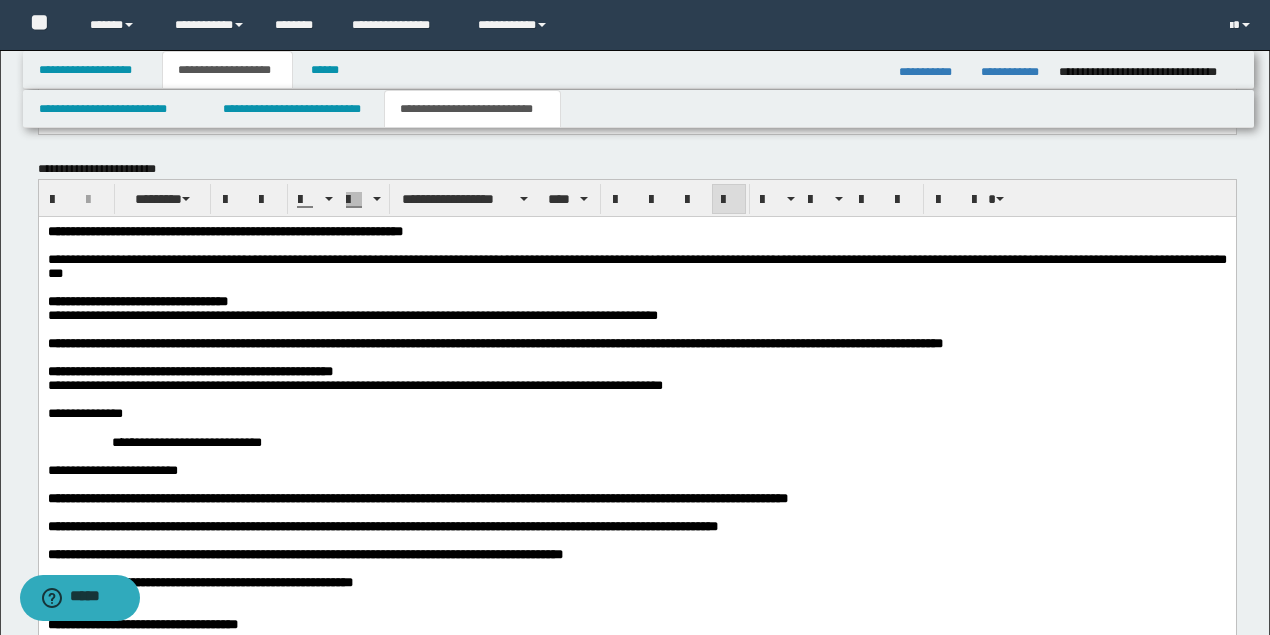 scroll, scrollTop: 3898, scrollLeft: 0, axis: vertical 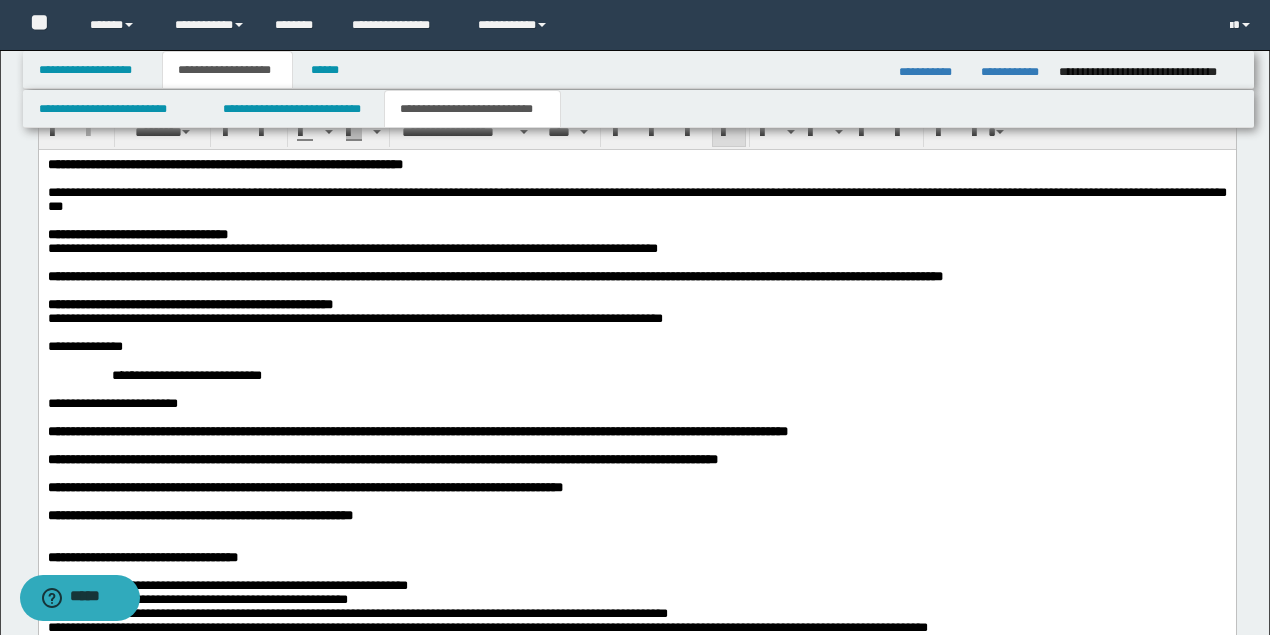 click on "**********" at bounding box center [636, 346] 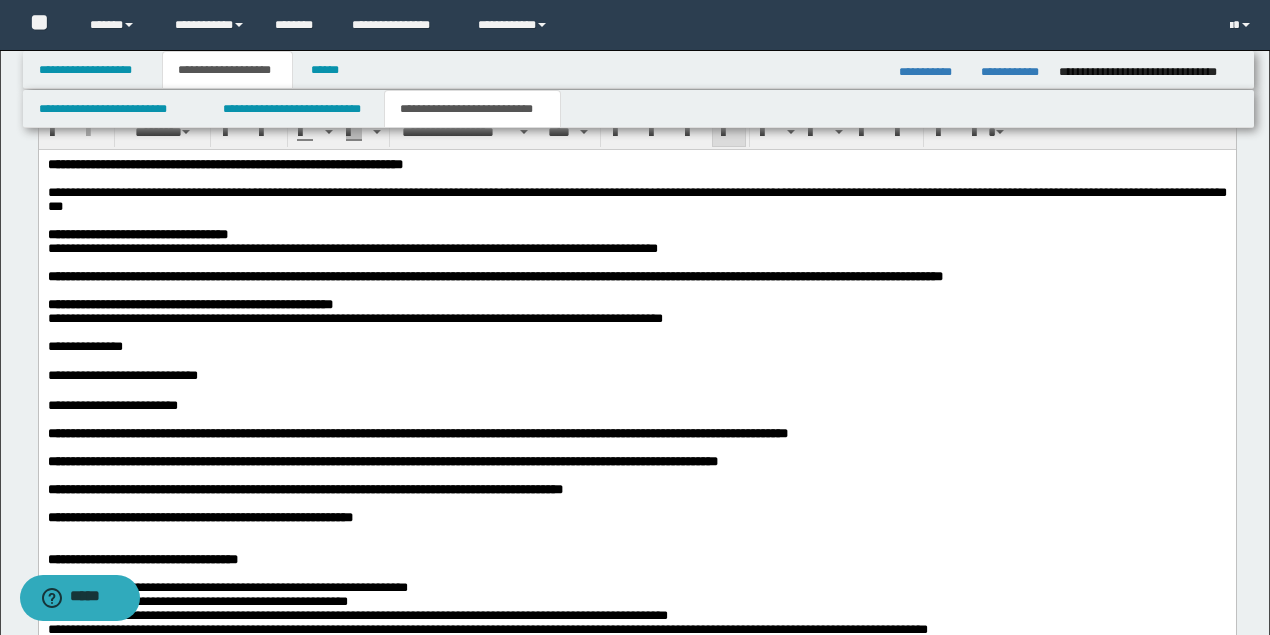 click on "**********" at bounding box center [636, 405] 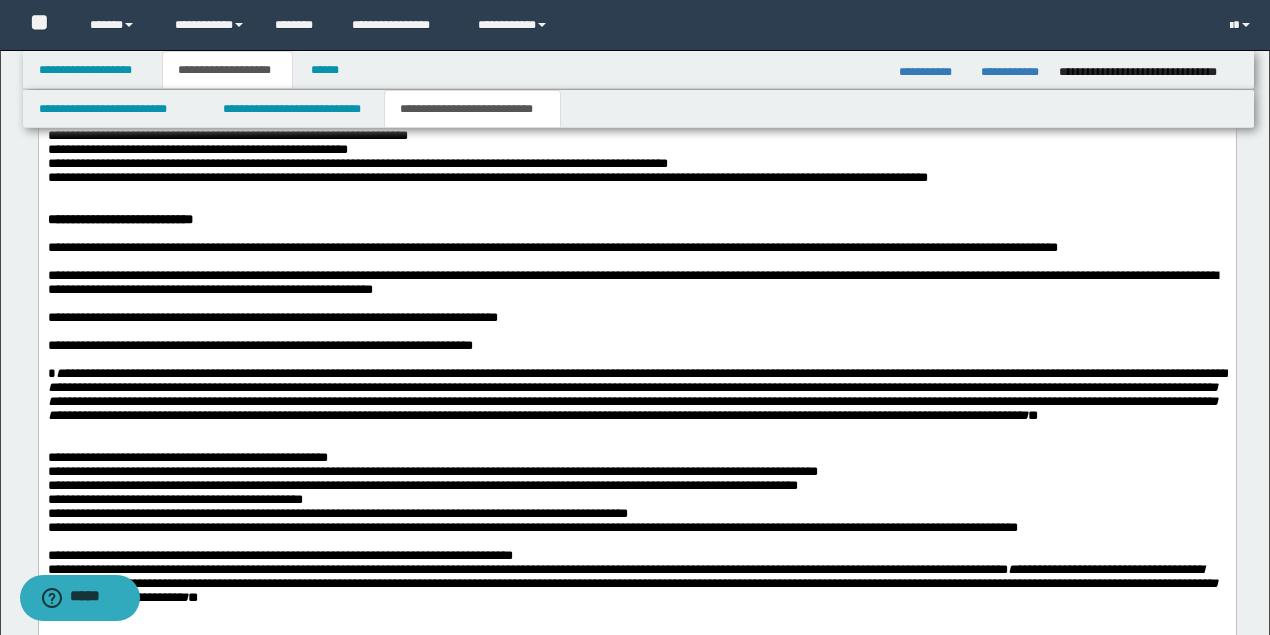scroll, scrollTop: 4431, scrollLeft: 0, axis: vertical 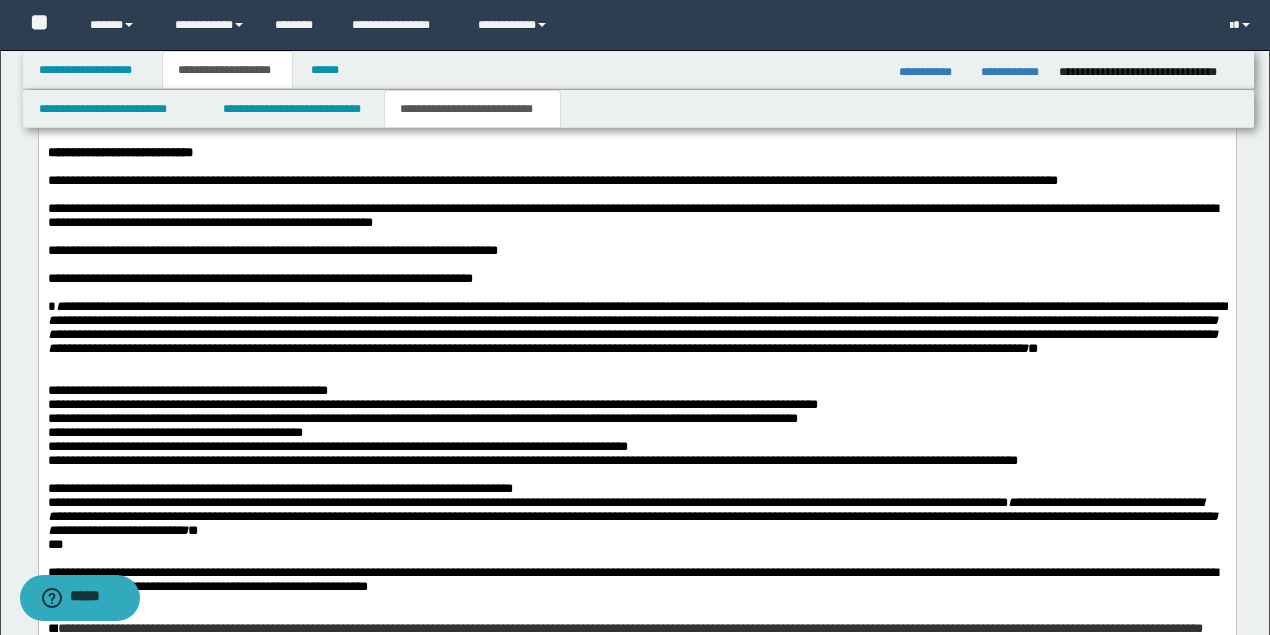 click at bounding box center (636, 363) 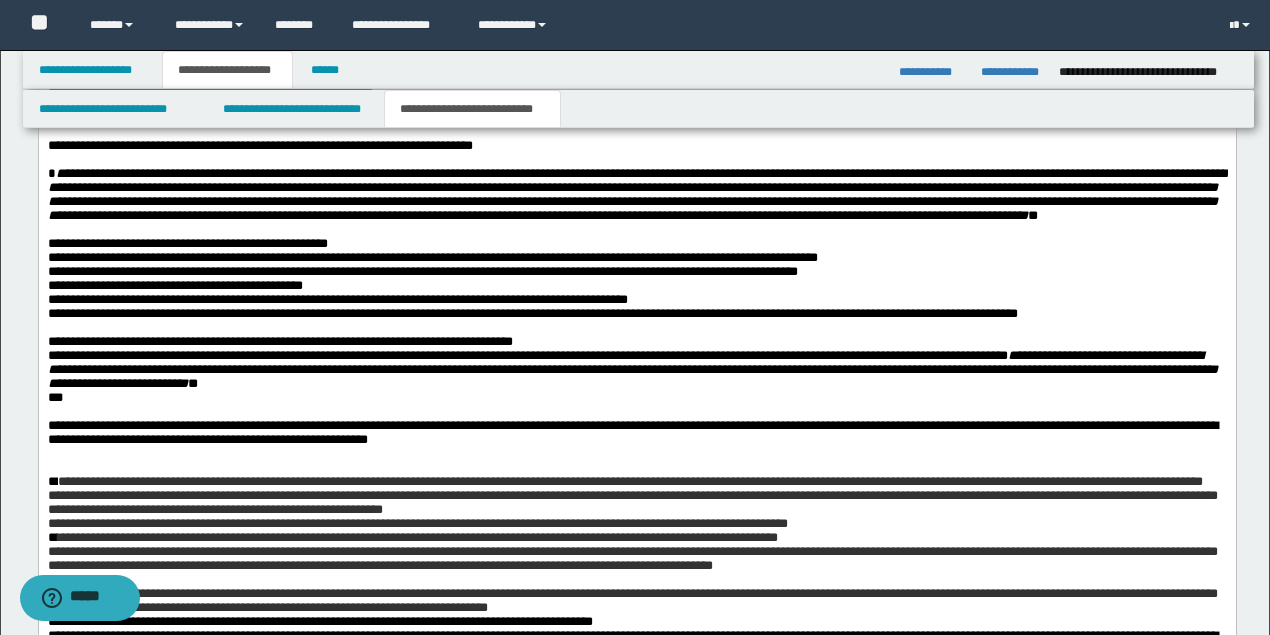 scroll, scrollTop: 4631, scrollLeft: 0, axis: vertical 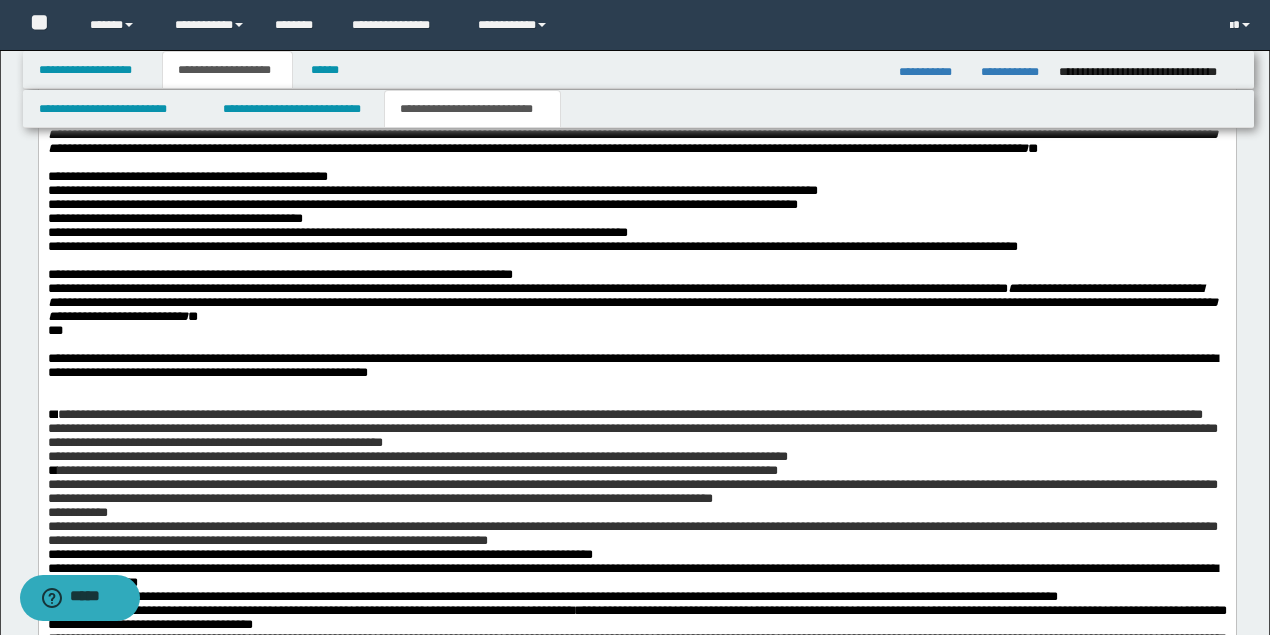 click on "***" at bounding box center [636, 331] 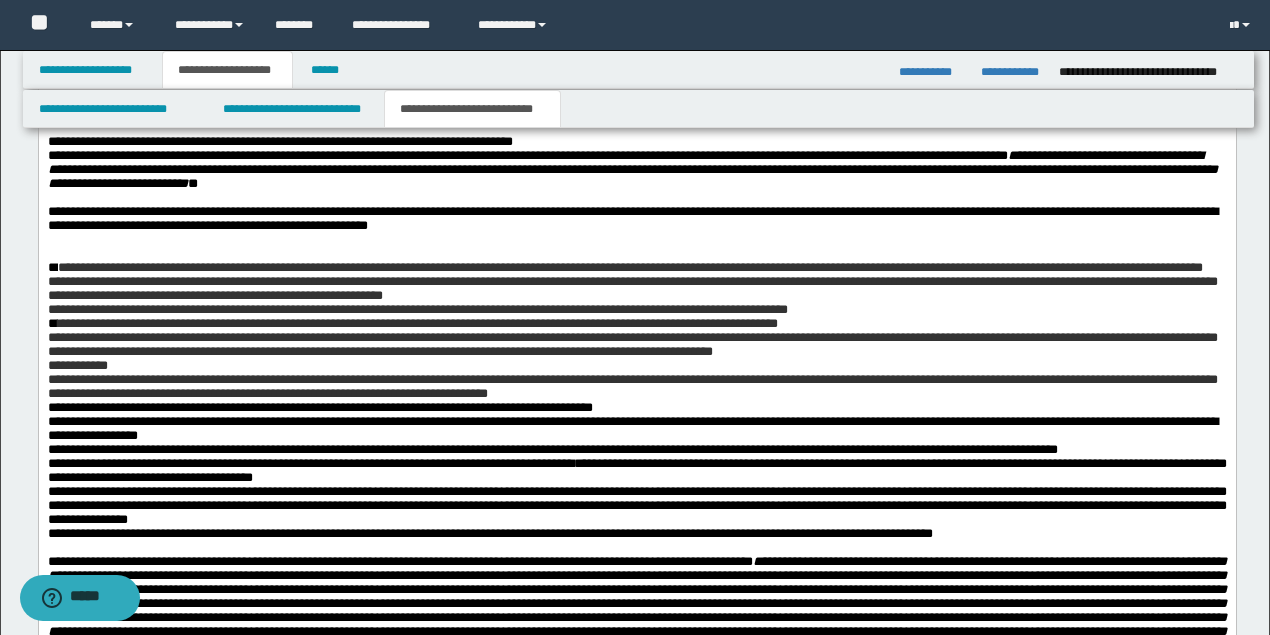 scroll, scrollTop: 4831, scrollLeft: 0, axis: vertical 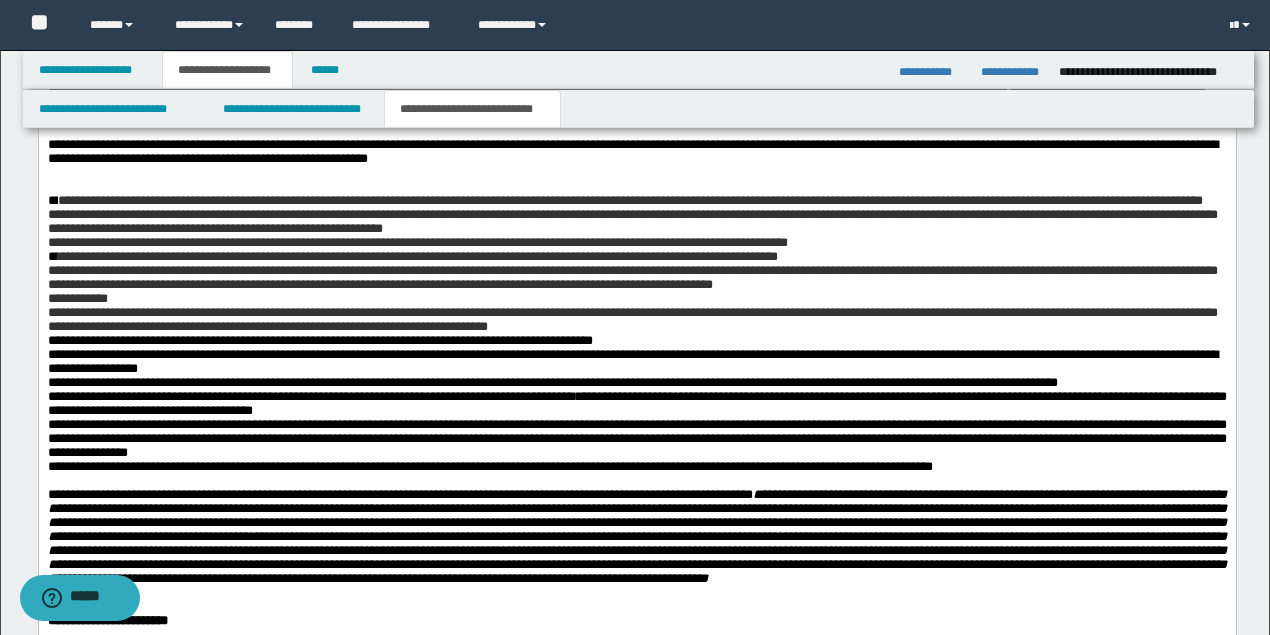 click at bounding box center [636, 173] 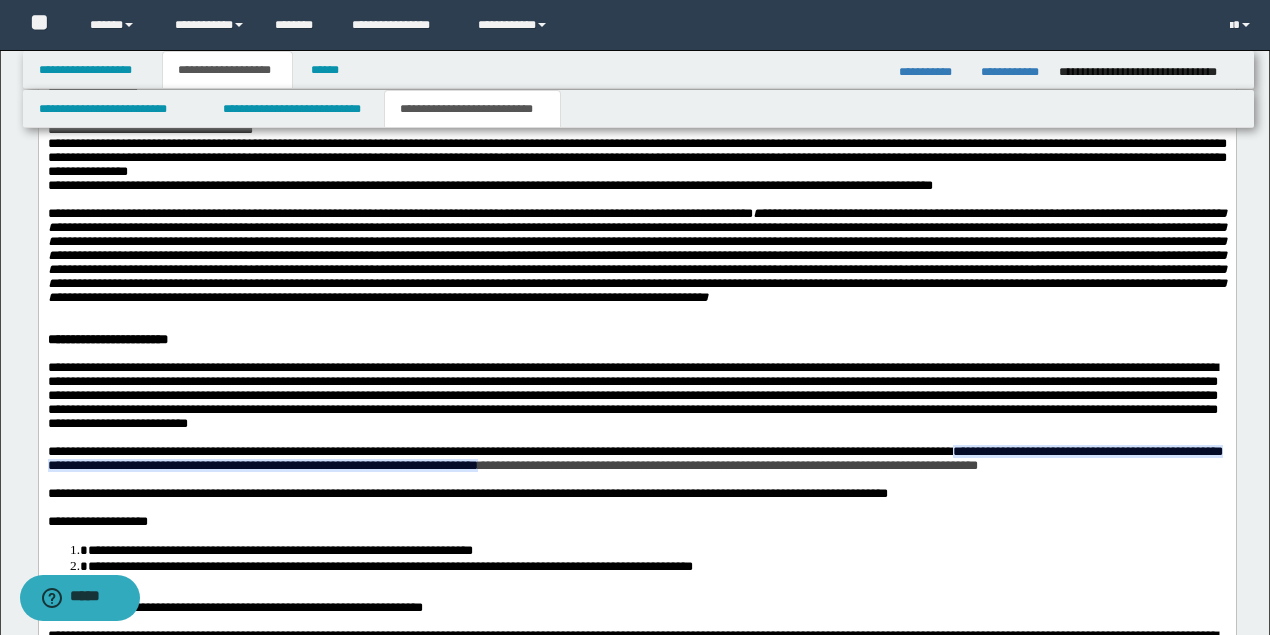 scroll, scrollTop: 5164, scrollLeft: 0, axis: vertical 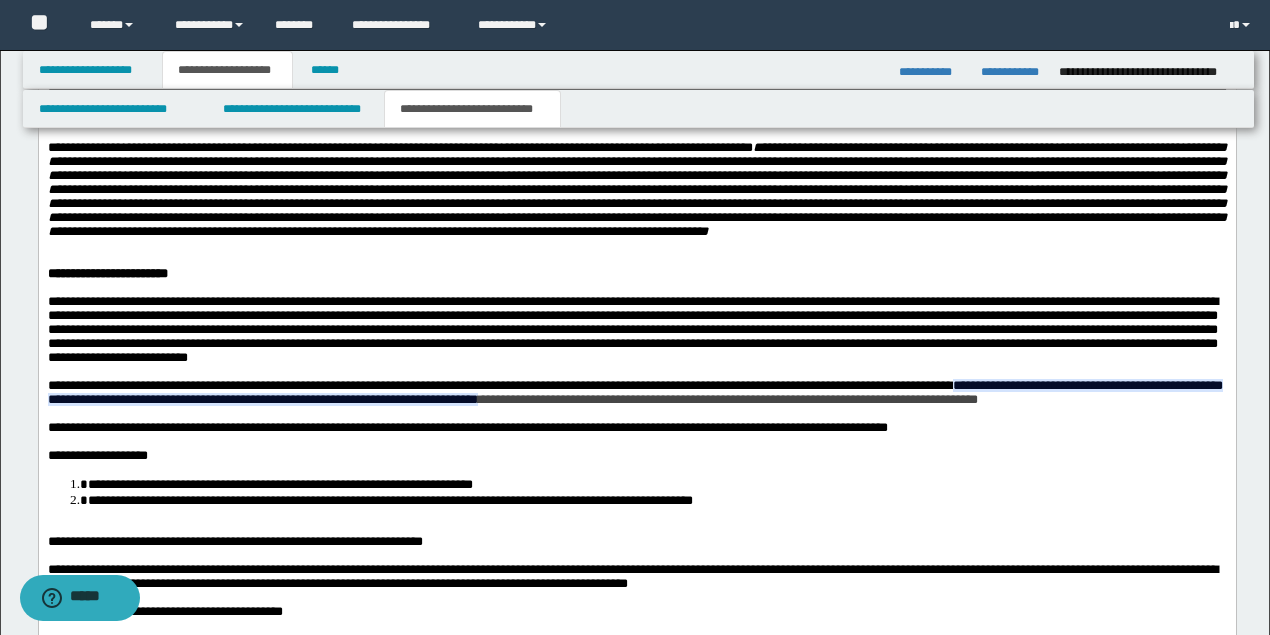click at bounding box center (636, 189) 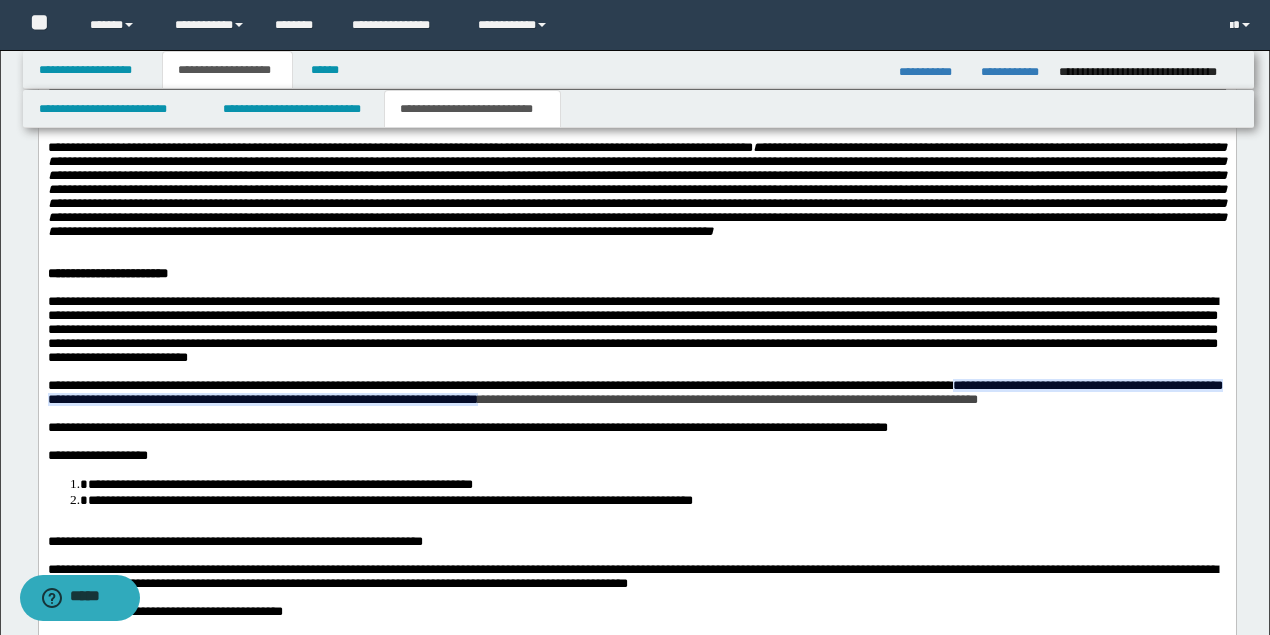scroll, scrollTop: 5364, scrollLeft: 0, axis: vertical 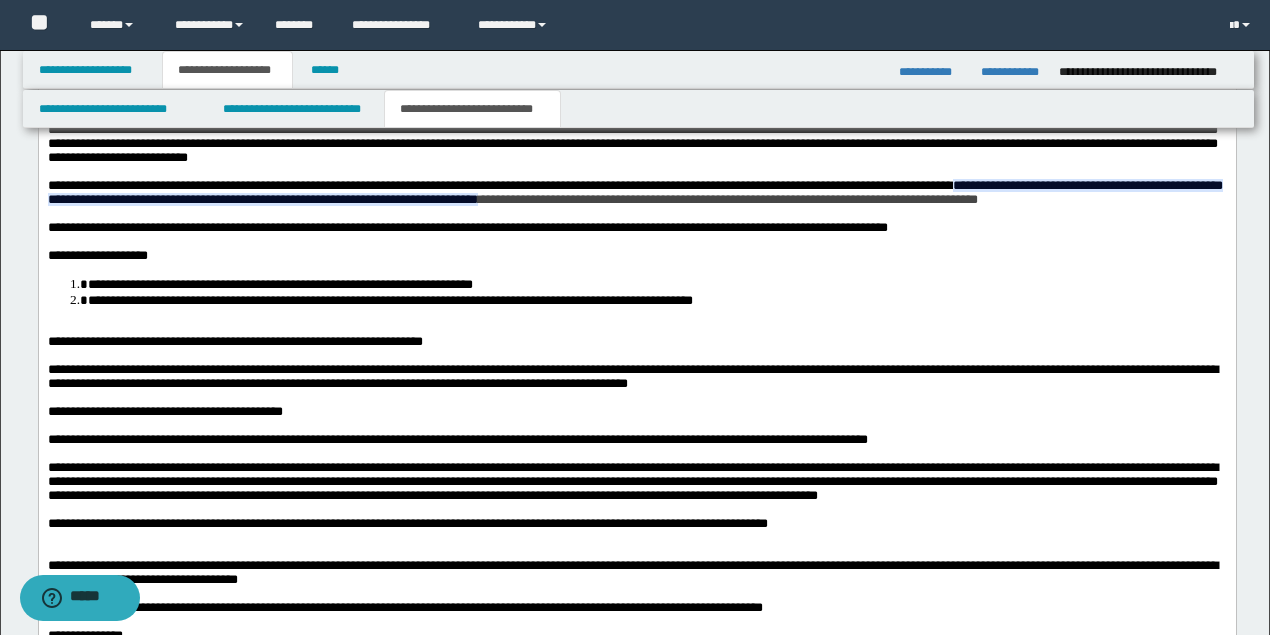 click at bounding box center [636, 172] 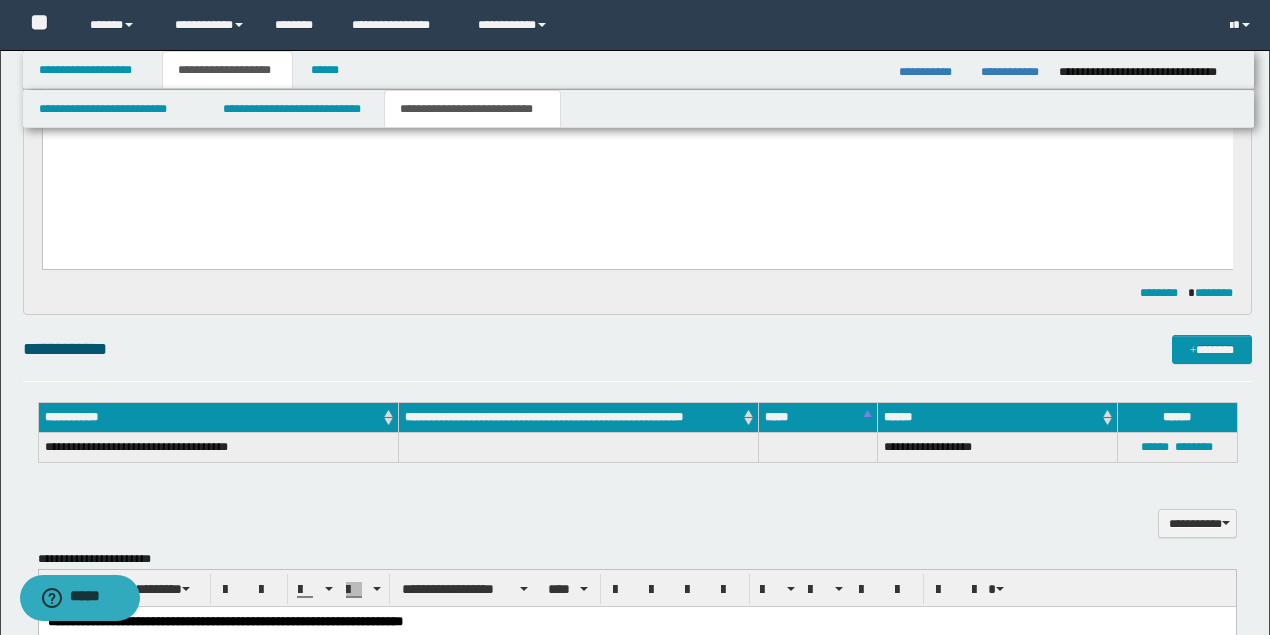 scroll, scrollTop: 1231, scrollLeft: 0, axis: vertical 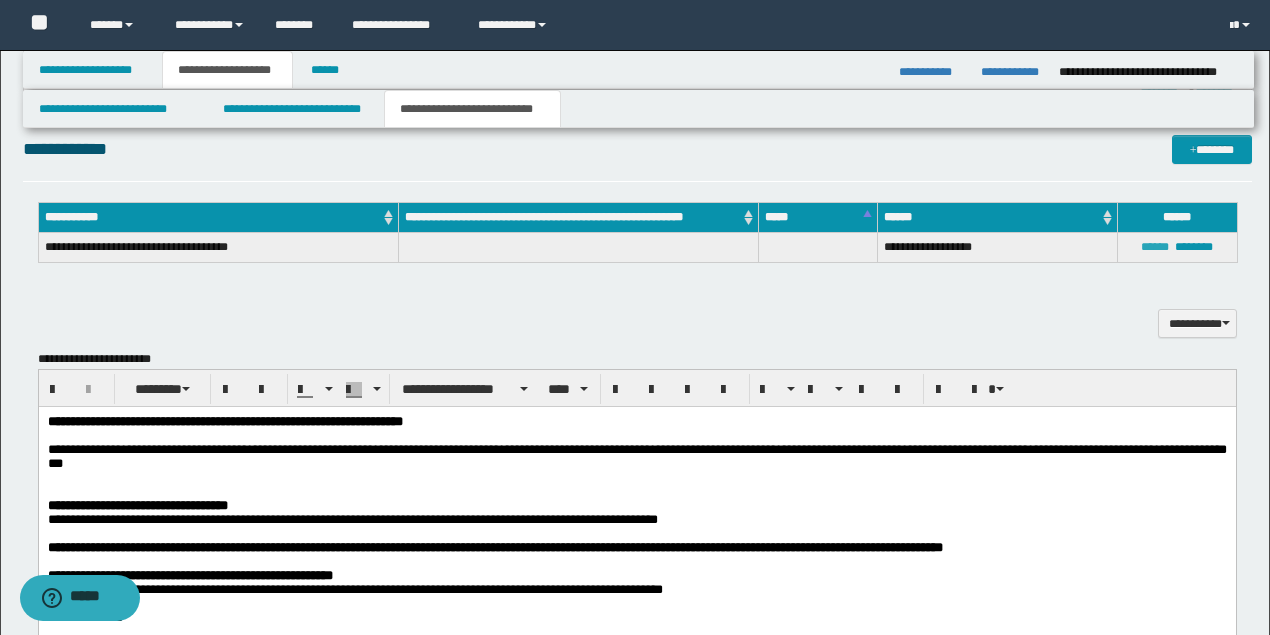 click on "******" at bounding box center (1155, 247) 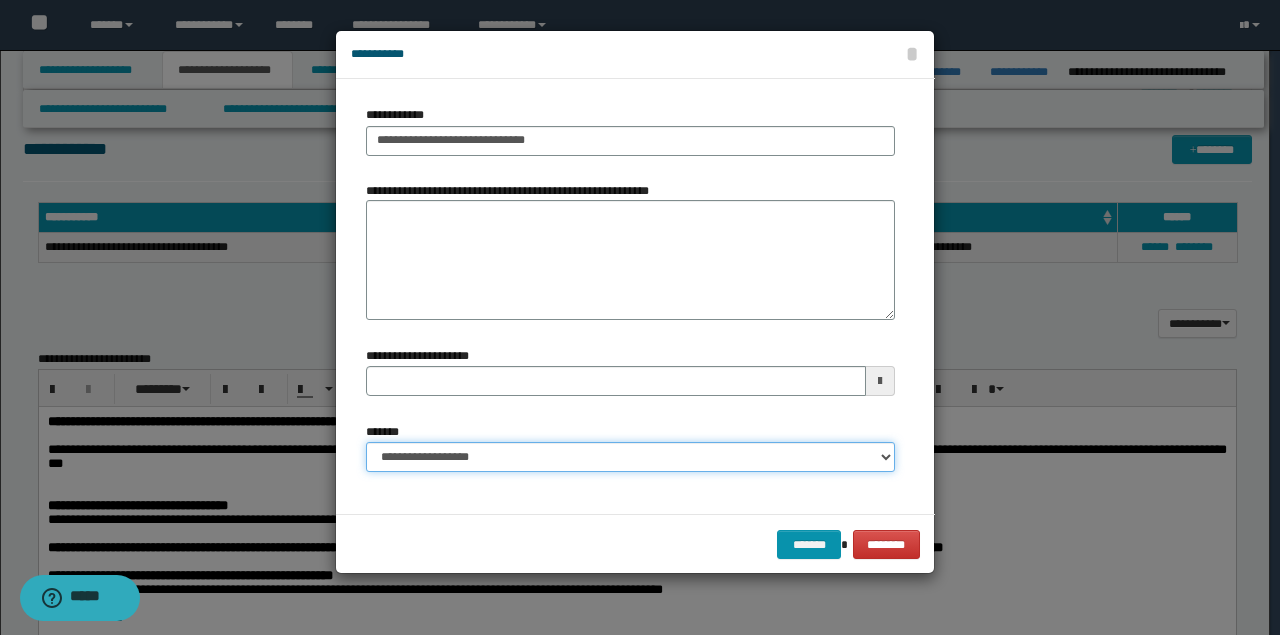 click on "**********" at bounding box center (630, 457) 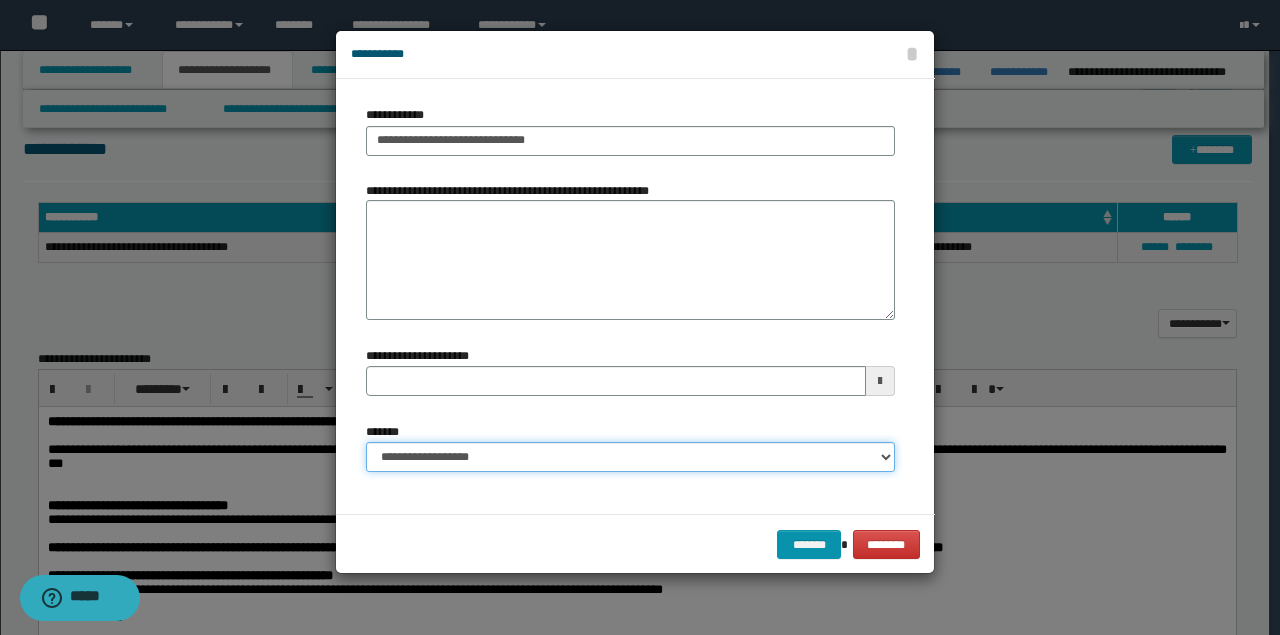 select on "*" 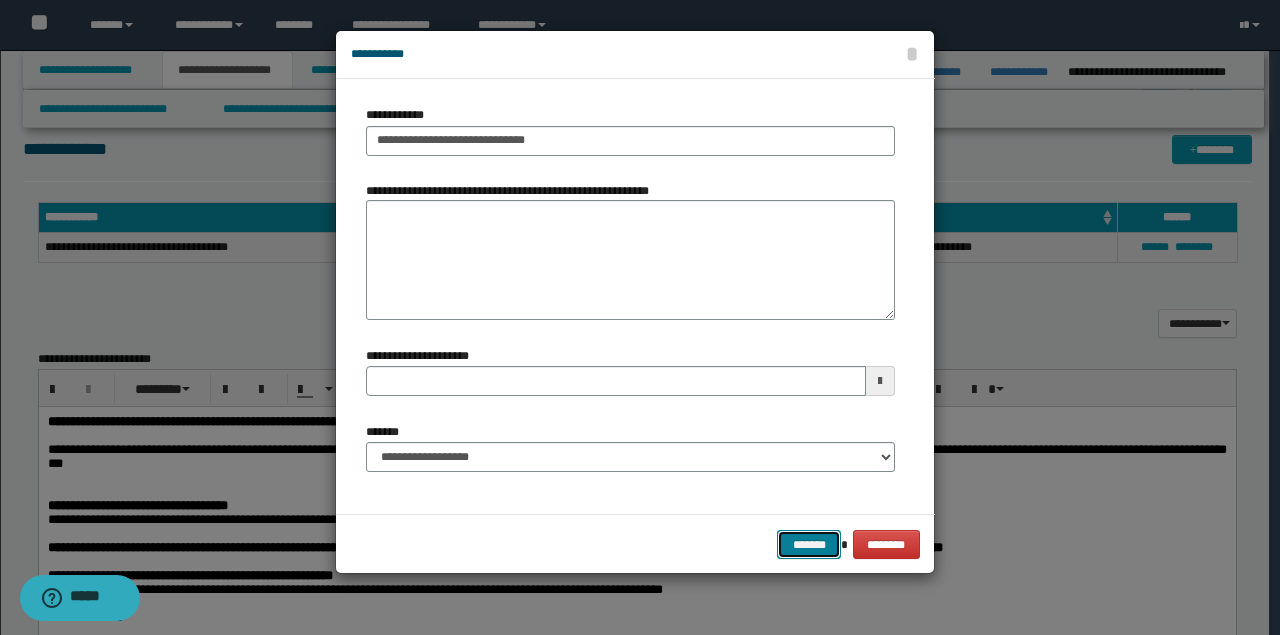 click on "*******" at bounding box center [809, 544] 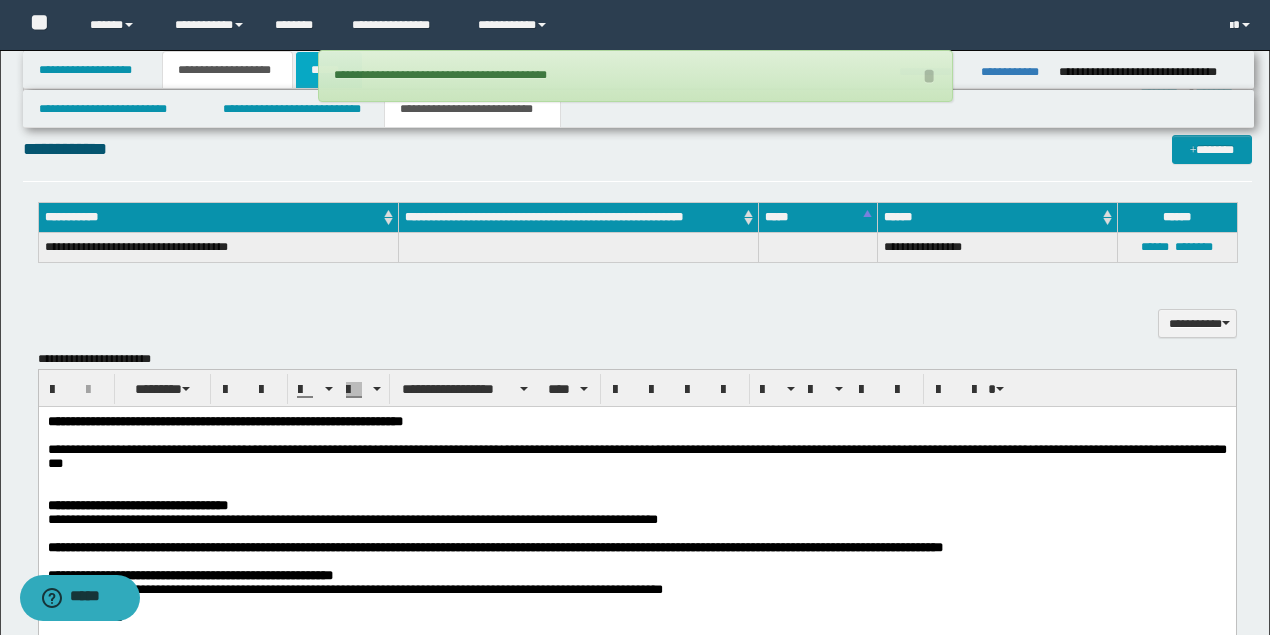 click on "******" at bounding box center (329, 70) 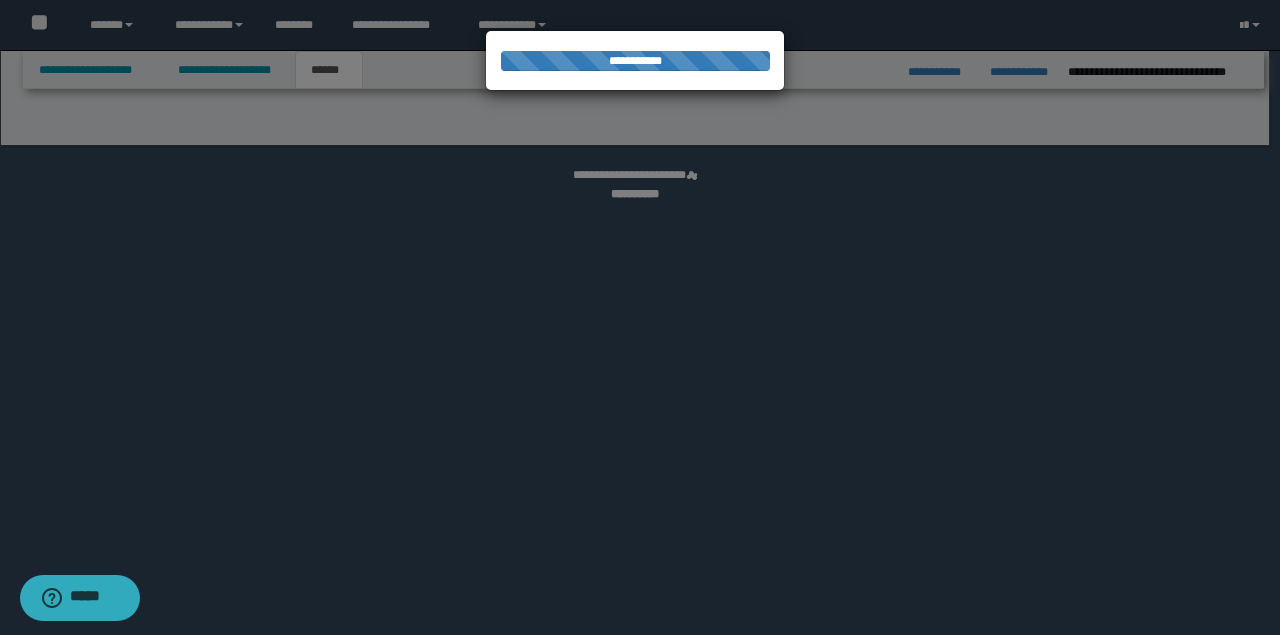 select on "*" 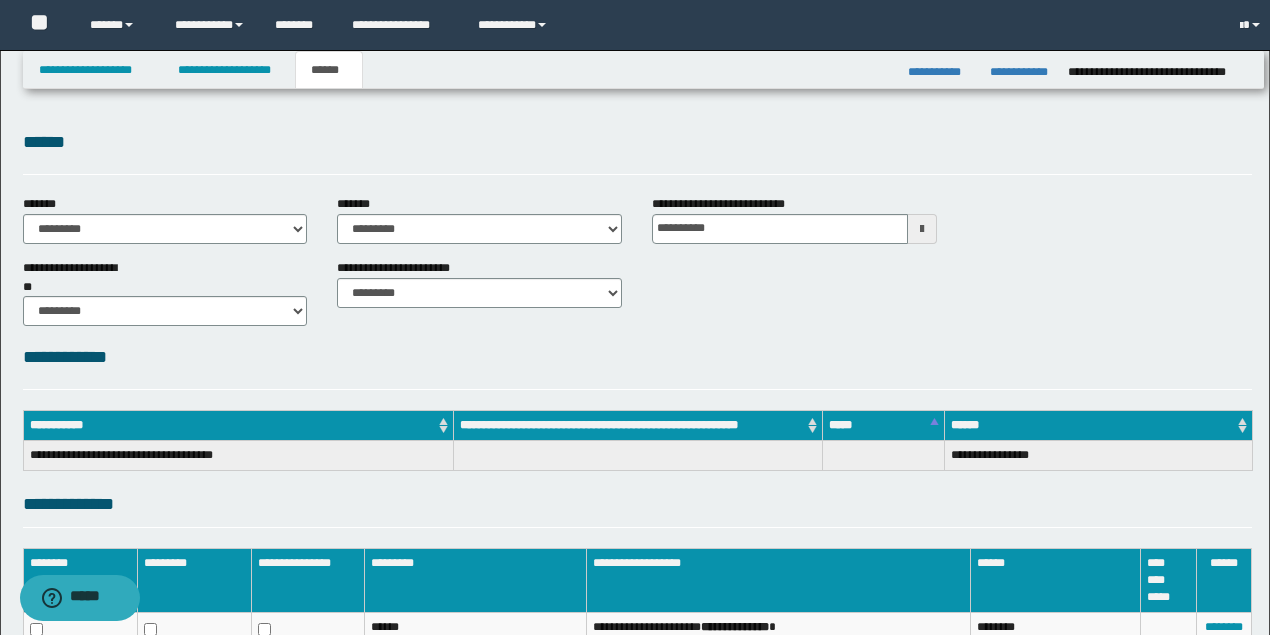 scroll, scrollTop: 0, scrollLeft: 0, axis: both 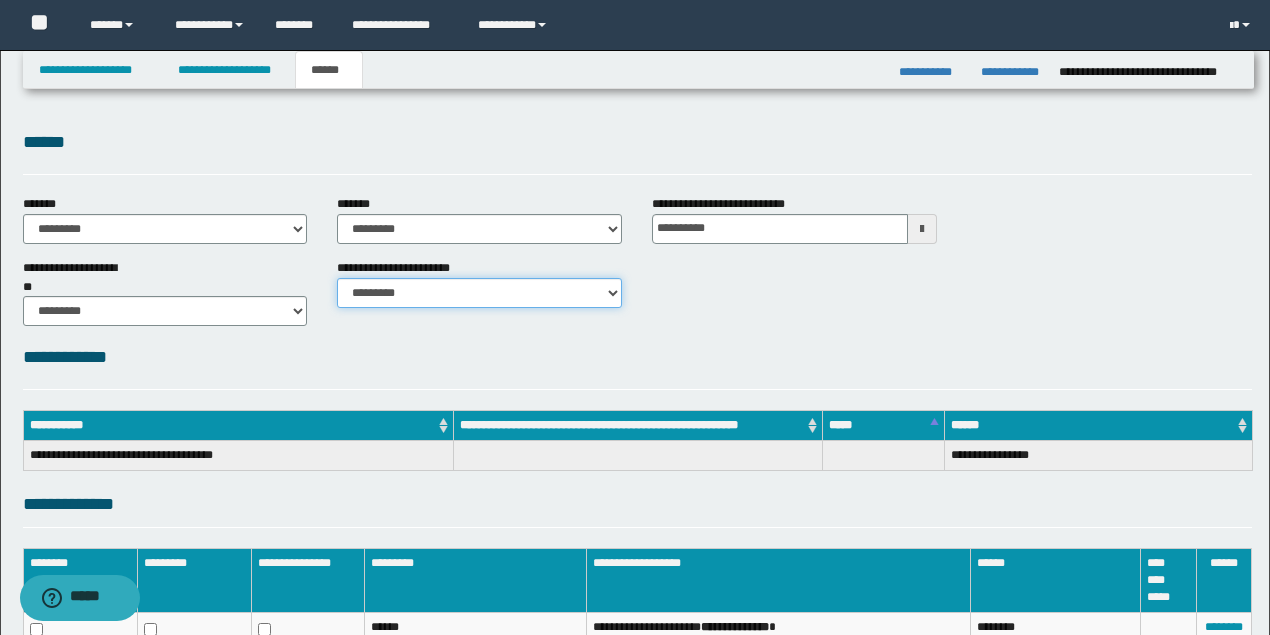 click on "*********
*********
*********" at bounding box center (479, 293) 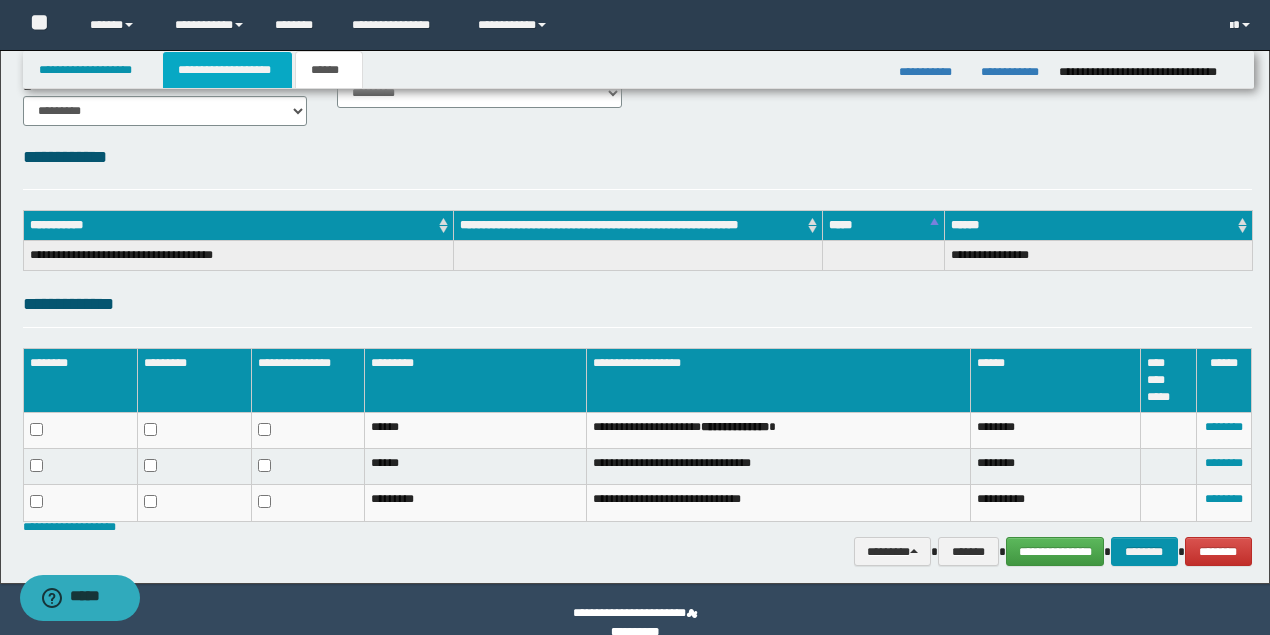 click on "**********" at bounding box center (227, 70) 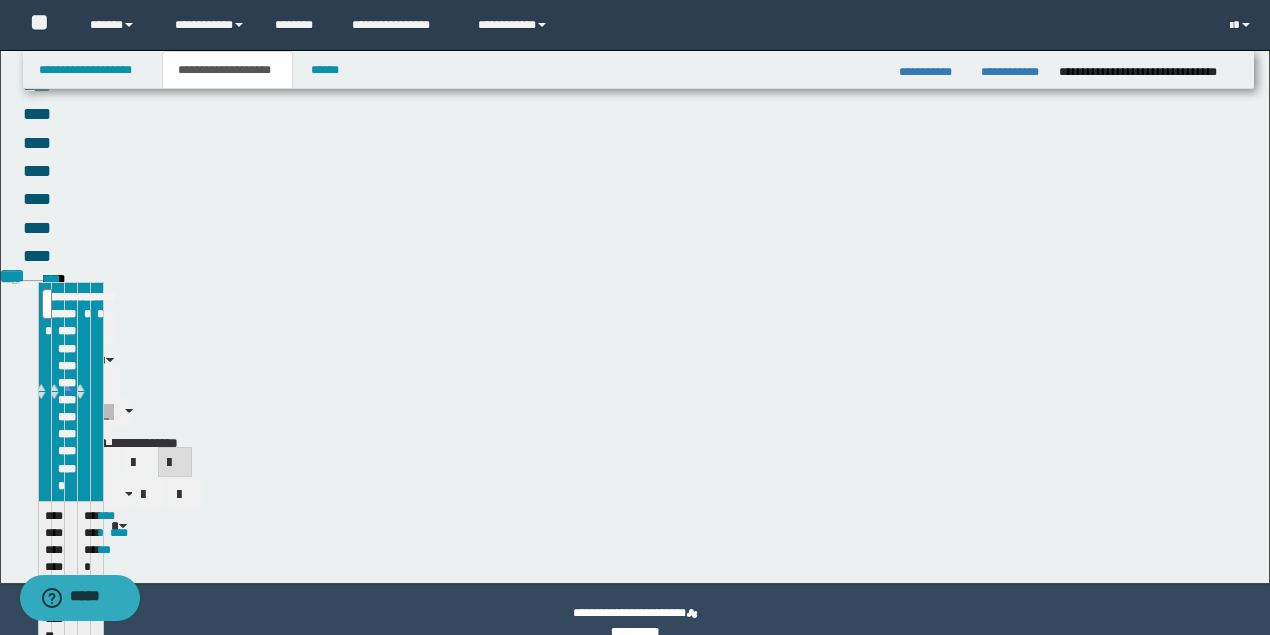 scroll, scrollTop: 230, scrollLeft: 0, axis: vertical 